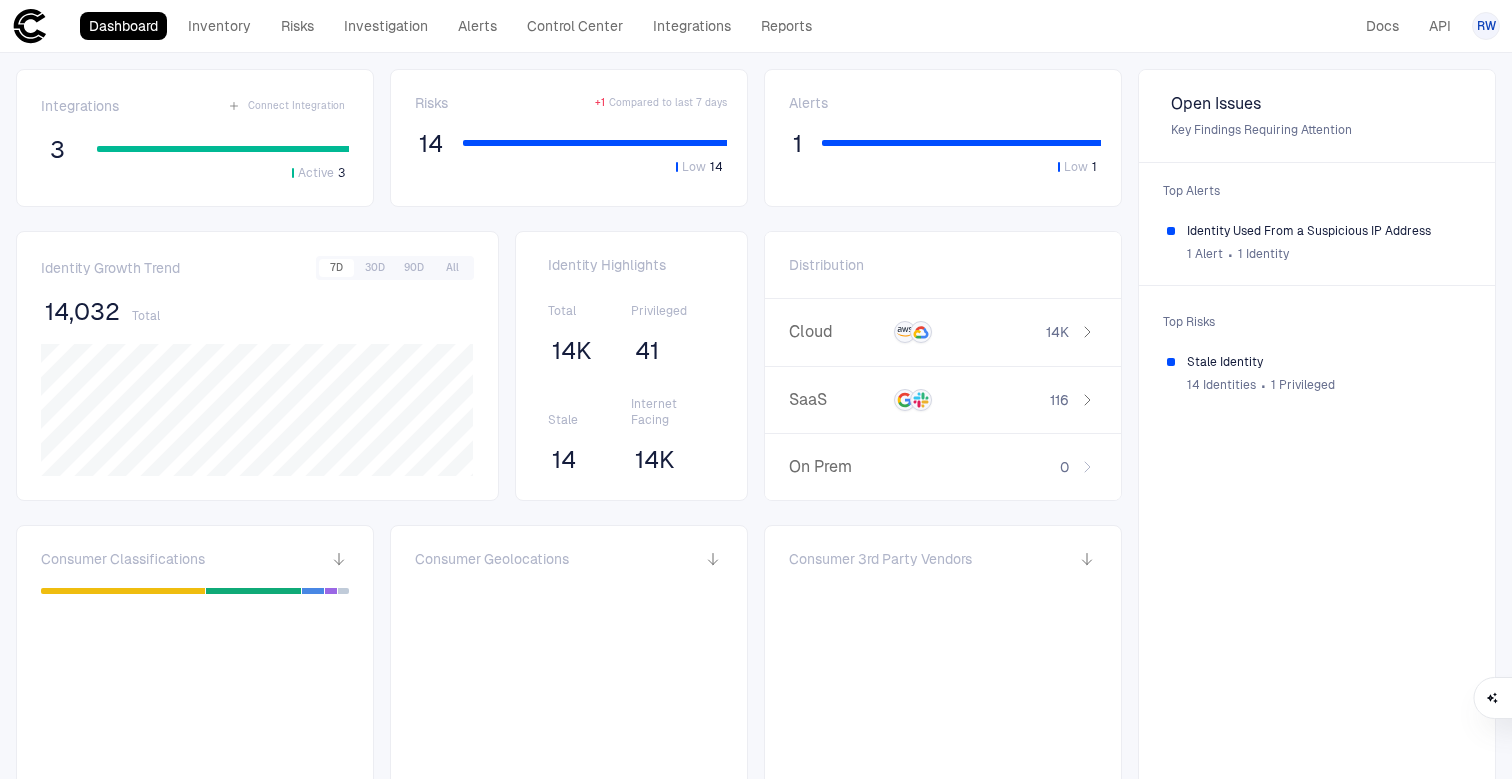 scroll, scrollTop: 0, scrollLeft: 0, axis: both 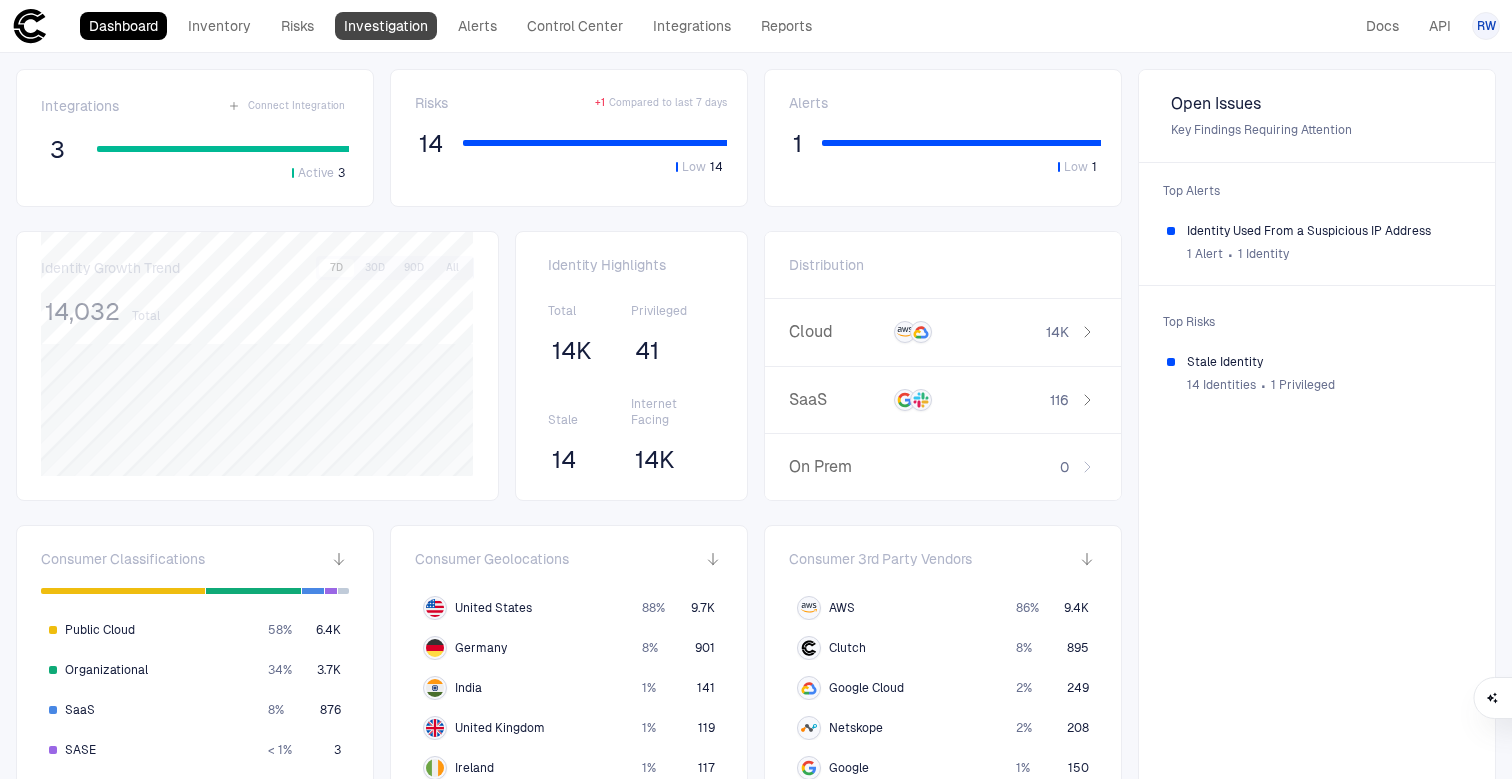 click on "Investigation" at bounding box center (386, 26) 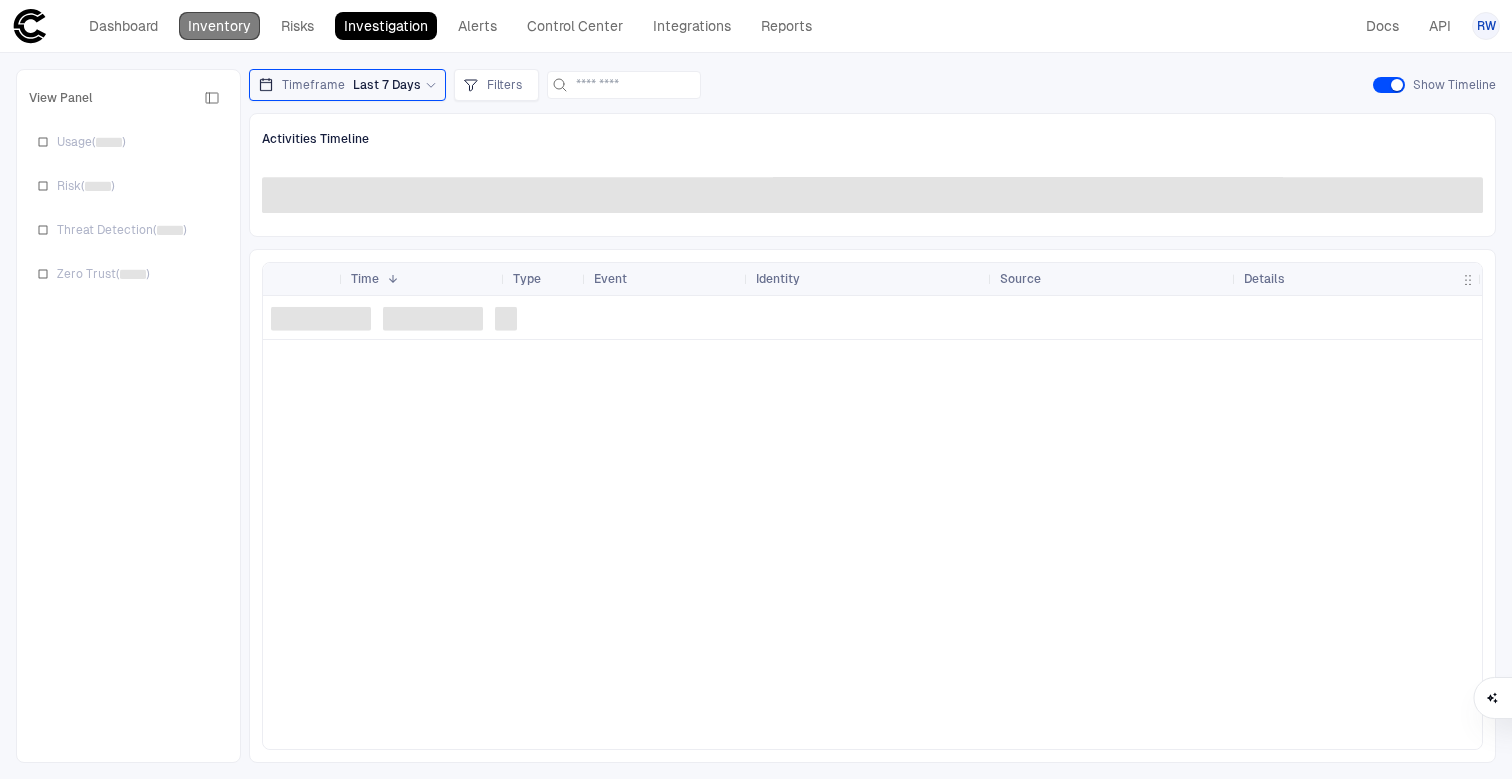 click on "Inventory" at bounding box center [219, 26] 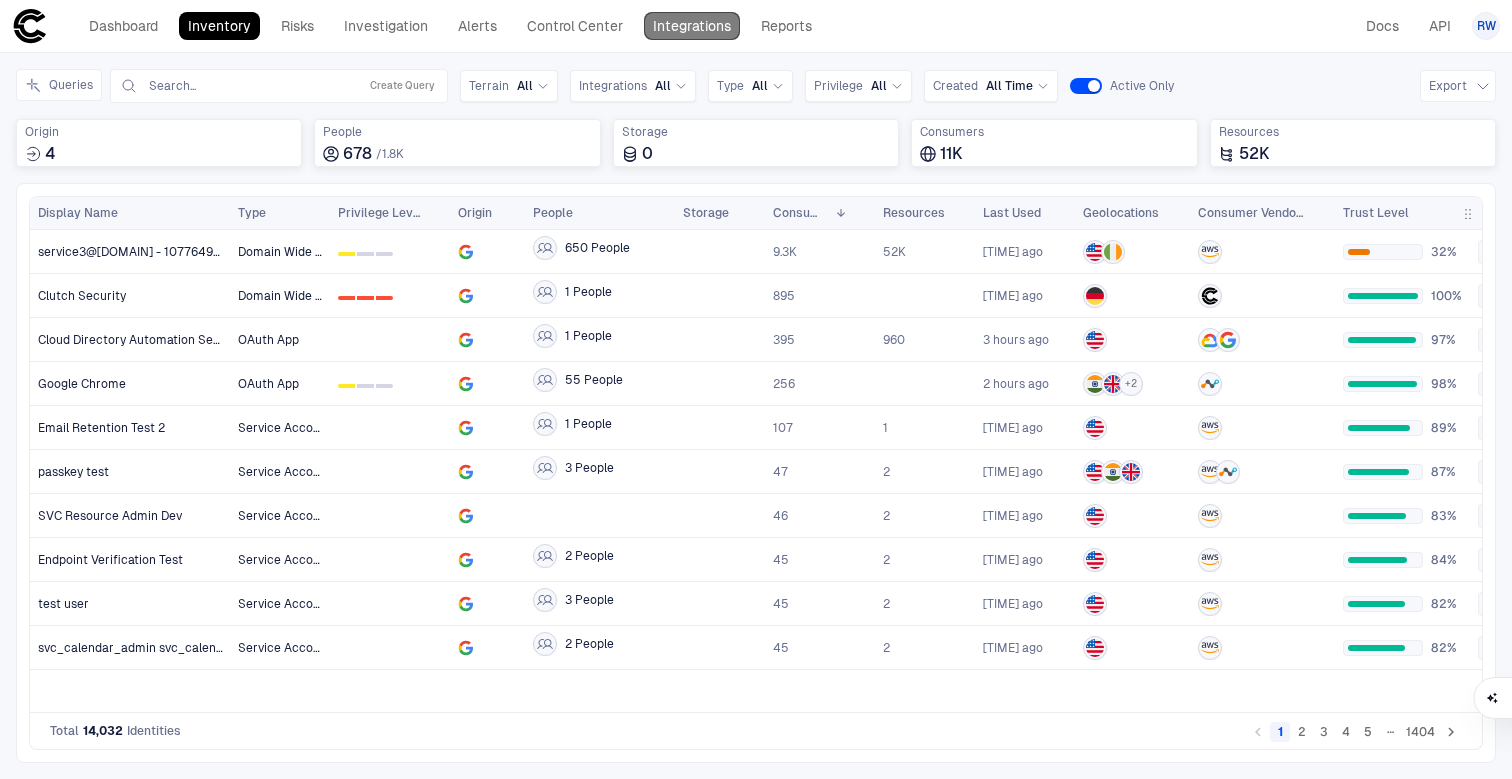 click on "Integrations" at bounding box center (692, 26) 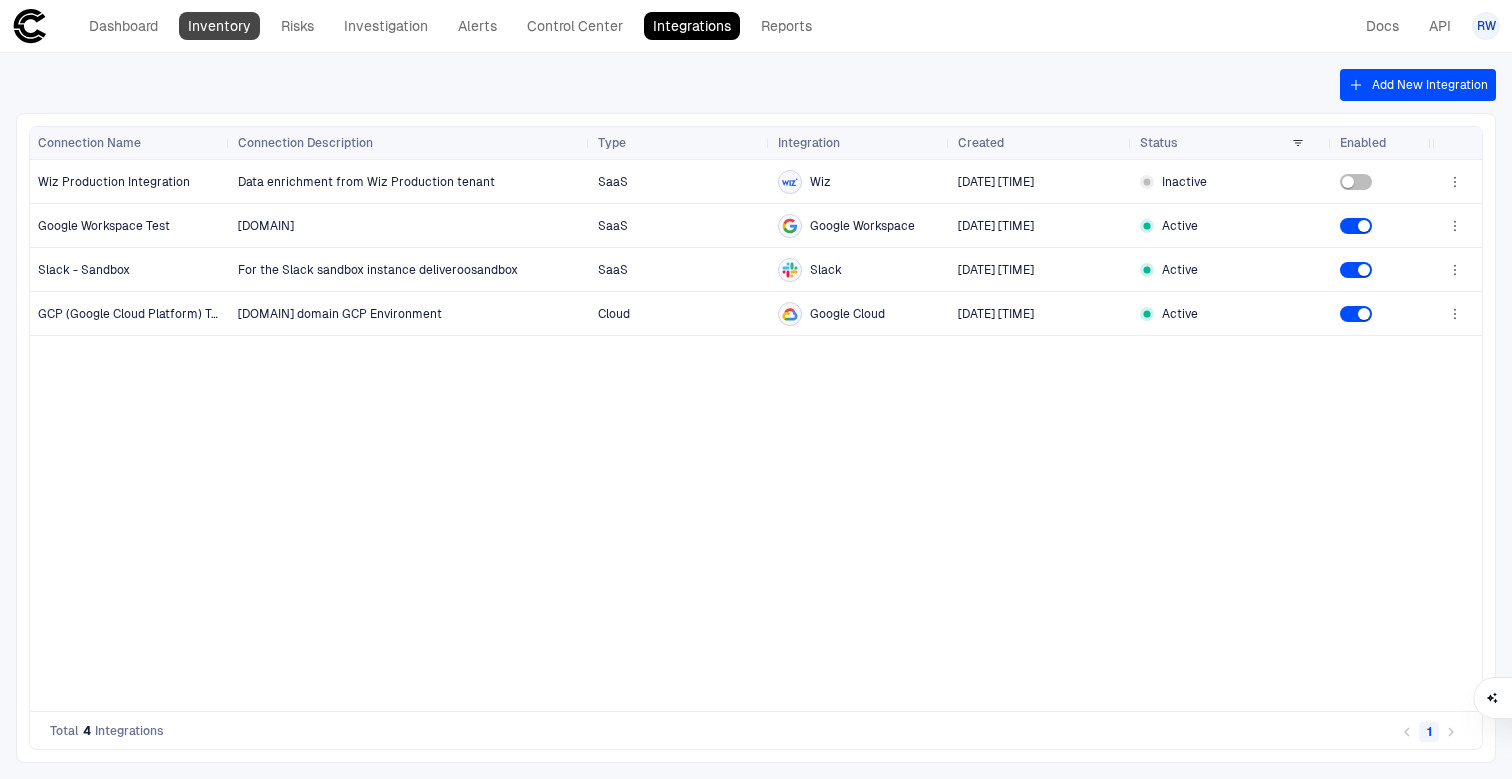 click on "Inventory" at bounding box center (219, 26) 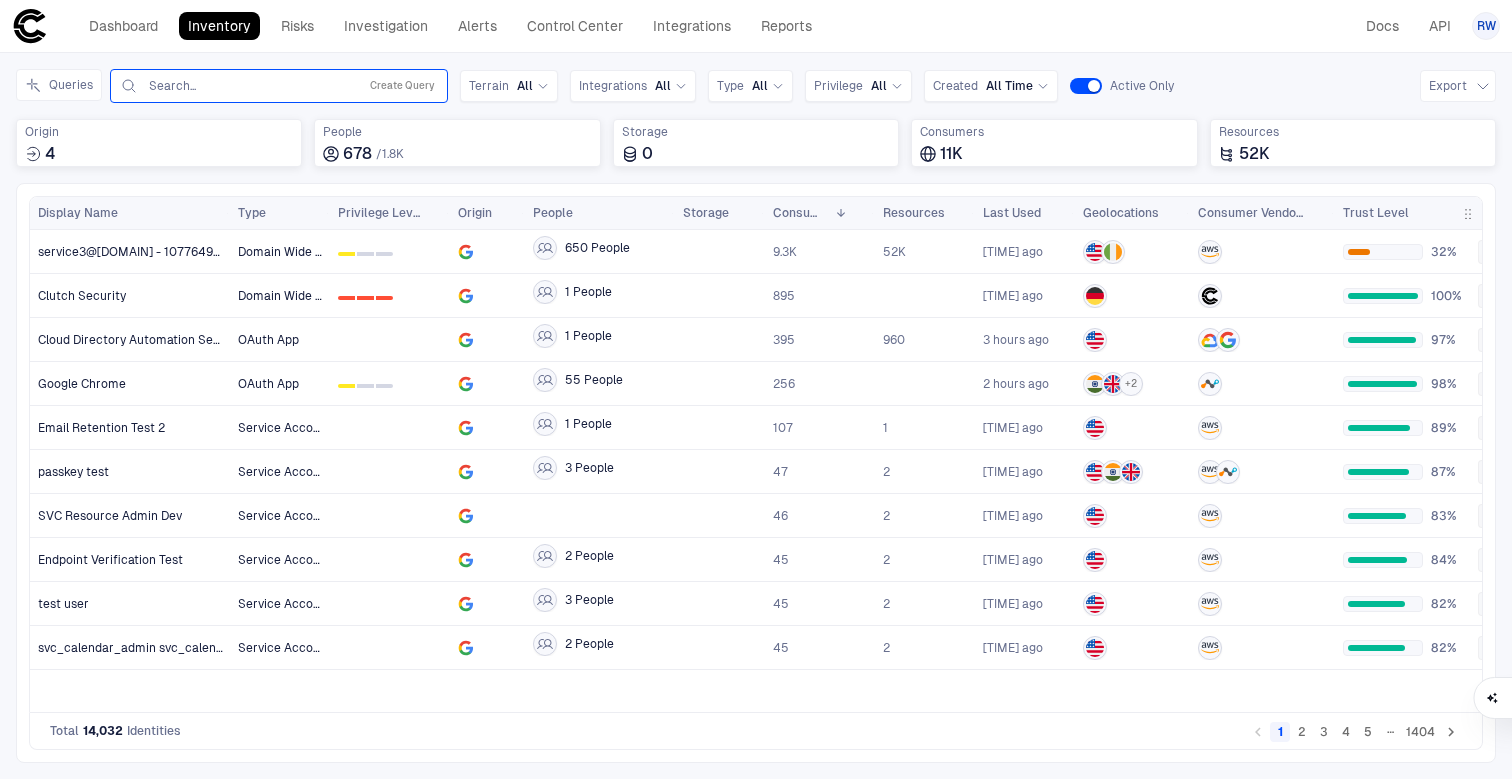 click at bounding box center [248, 86] 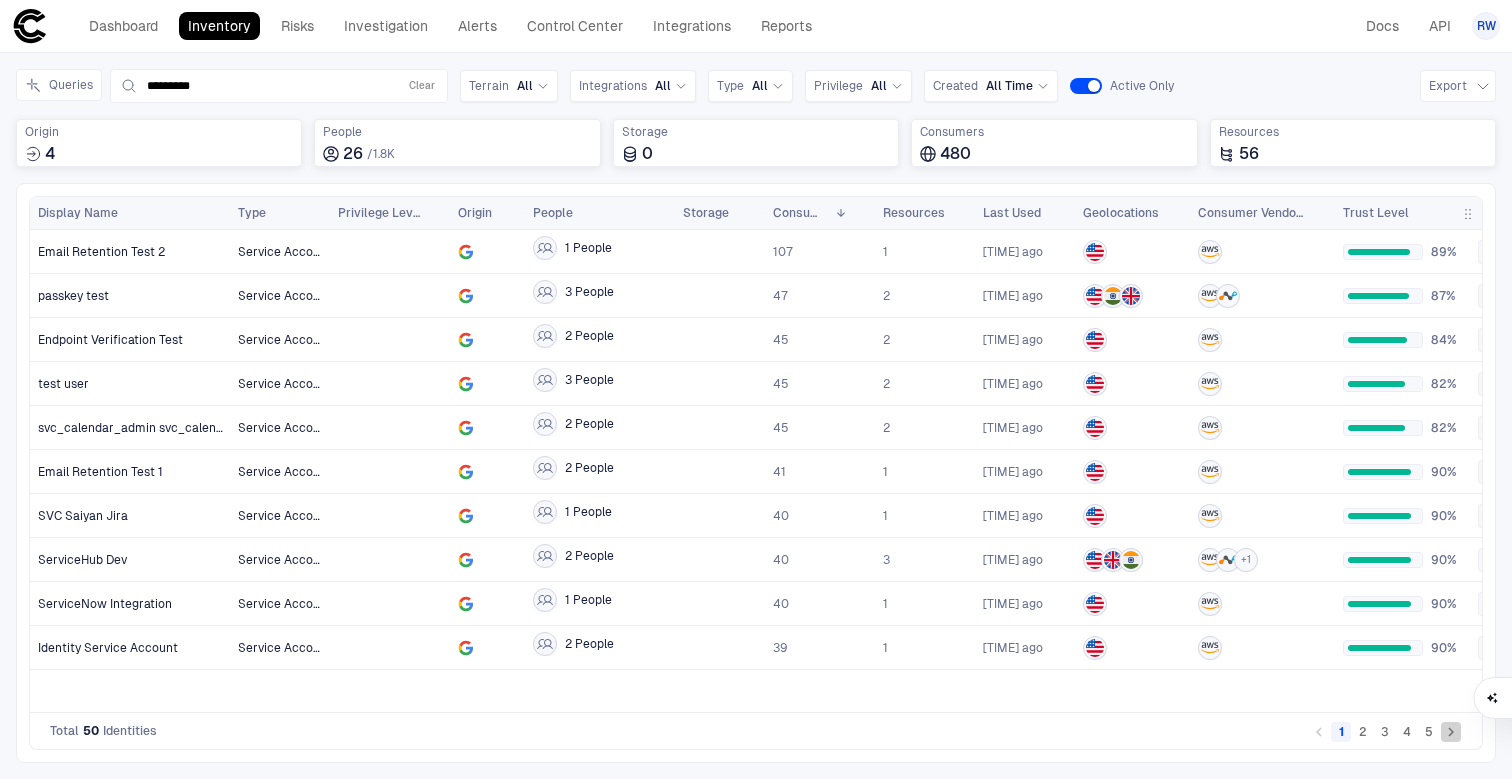 click 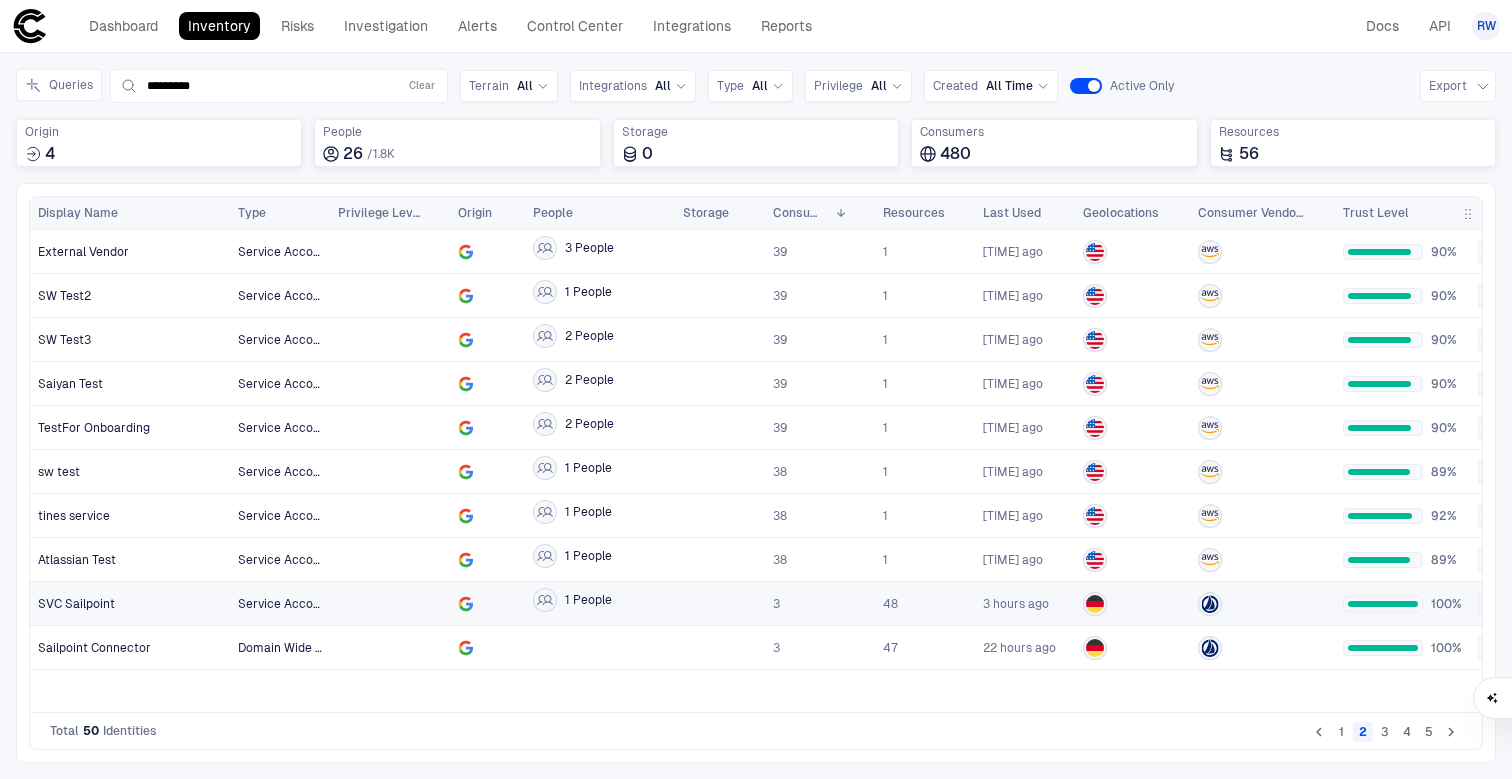 click on "SVC Sailpoint" at bounding box center (130, 604) 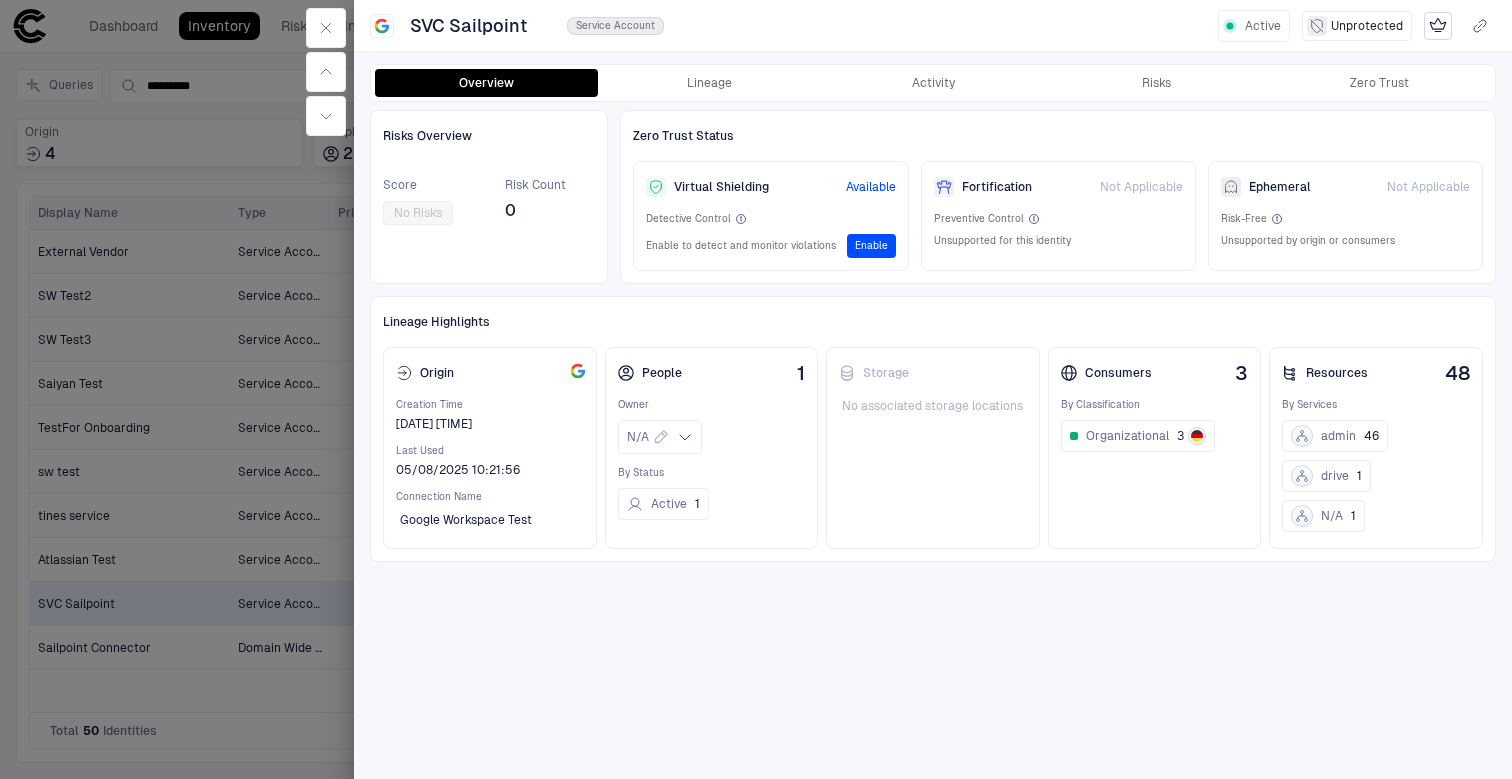 click on "Overview Lineage Activity Risks Zero Trust" at bounding box center (933, 83) 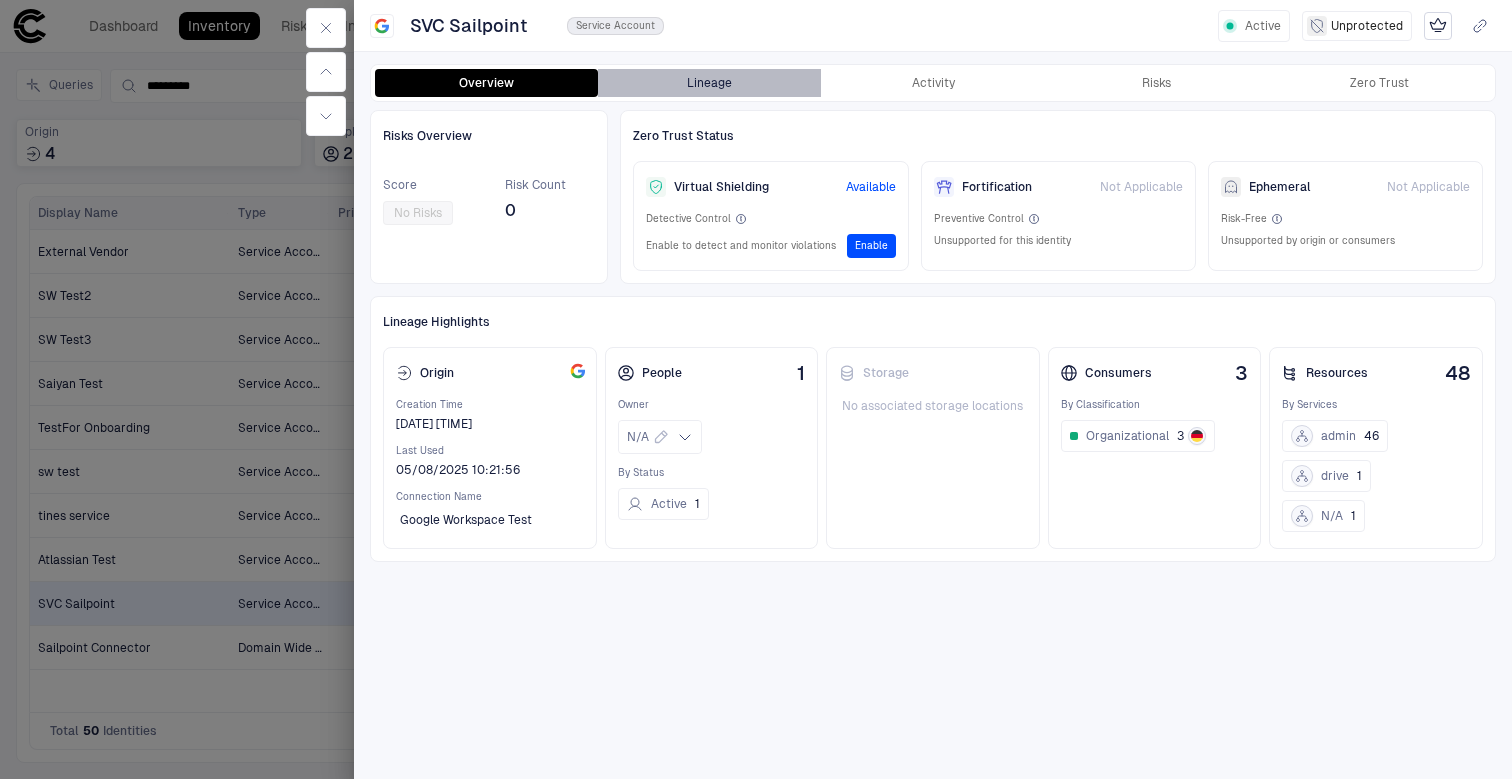 click on "Lineage" at bounding box center (709, 83) 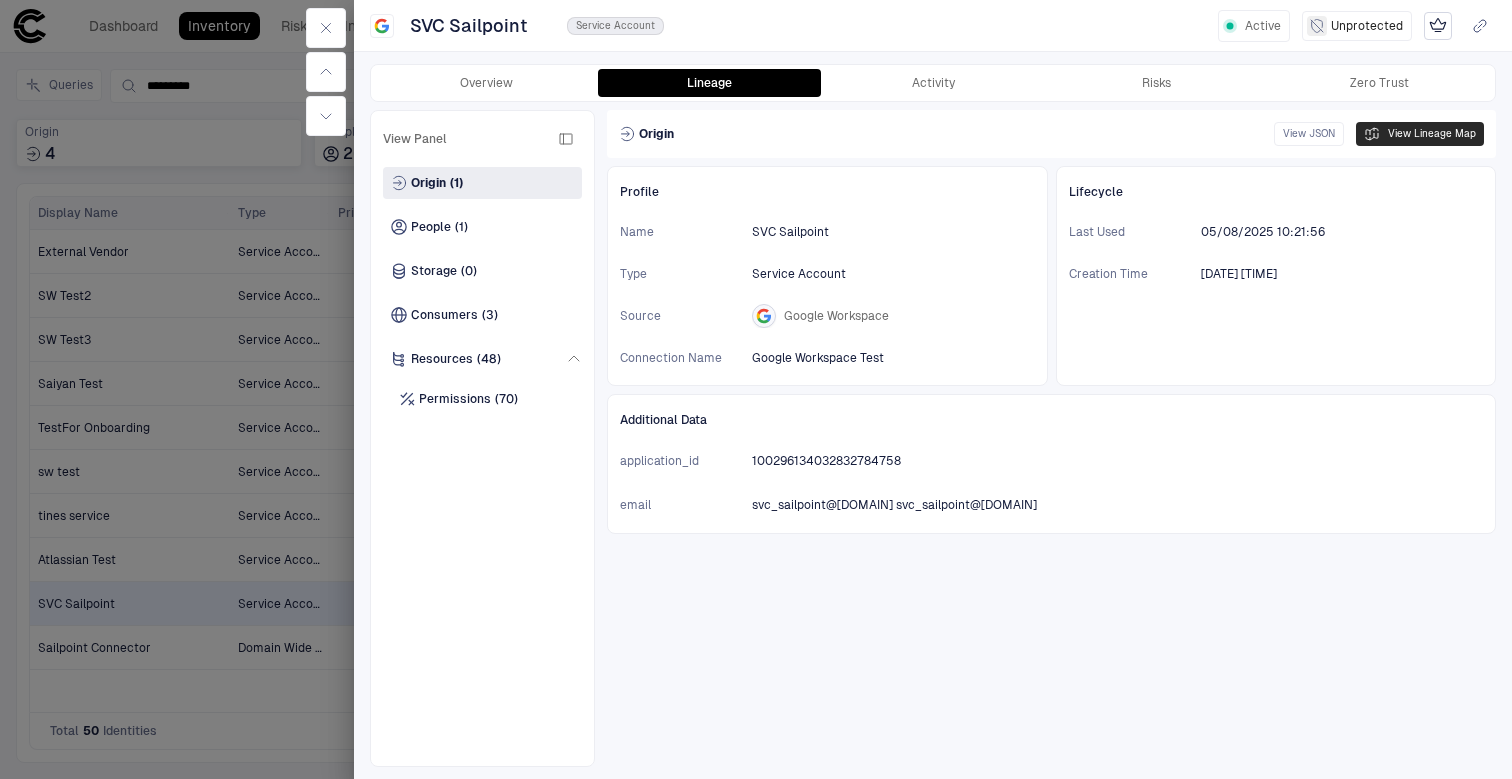 click on "View Lineage Map" at bounding box center [1420, 134] 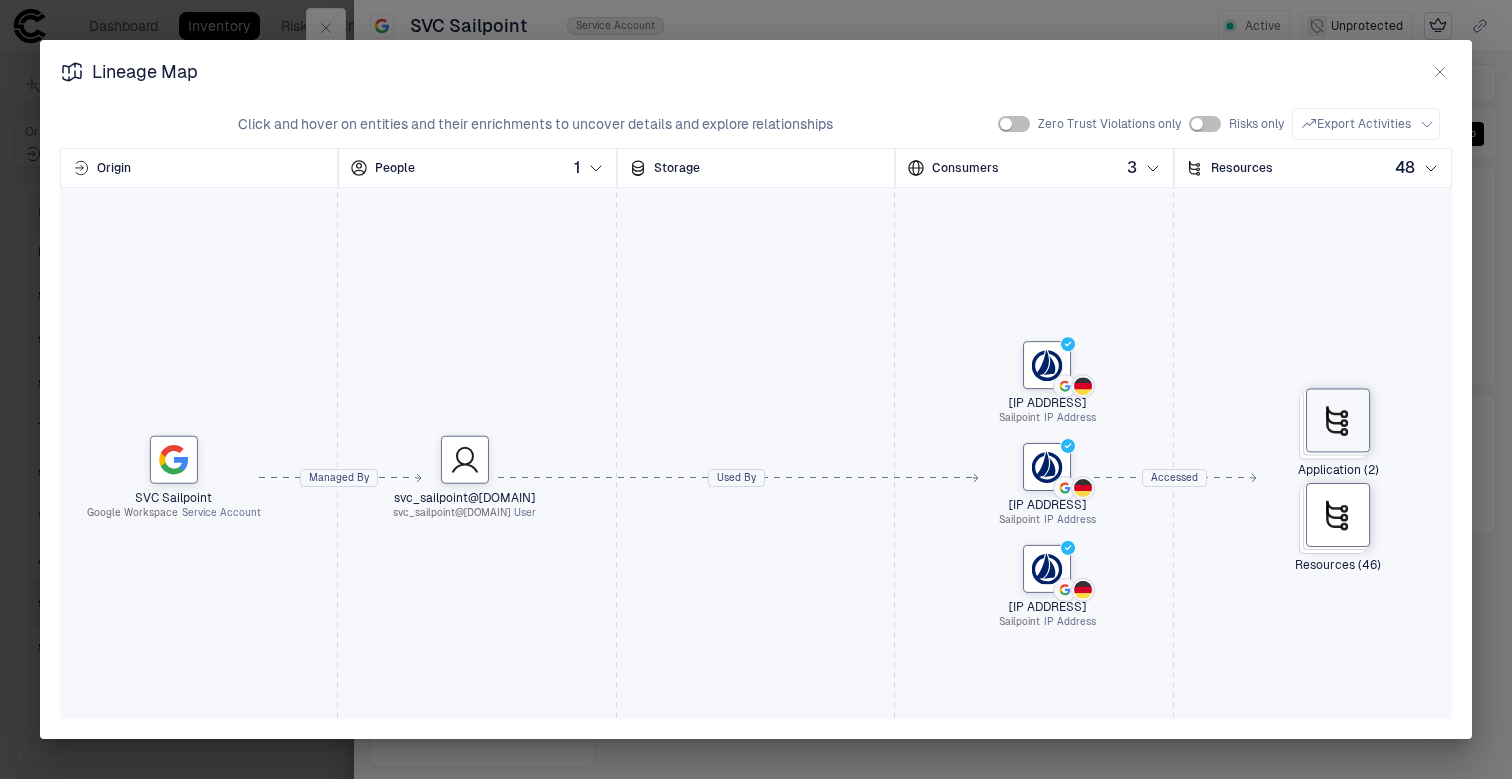 click at bounding box center [1338, 420] 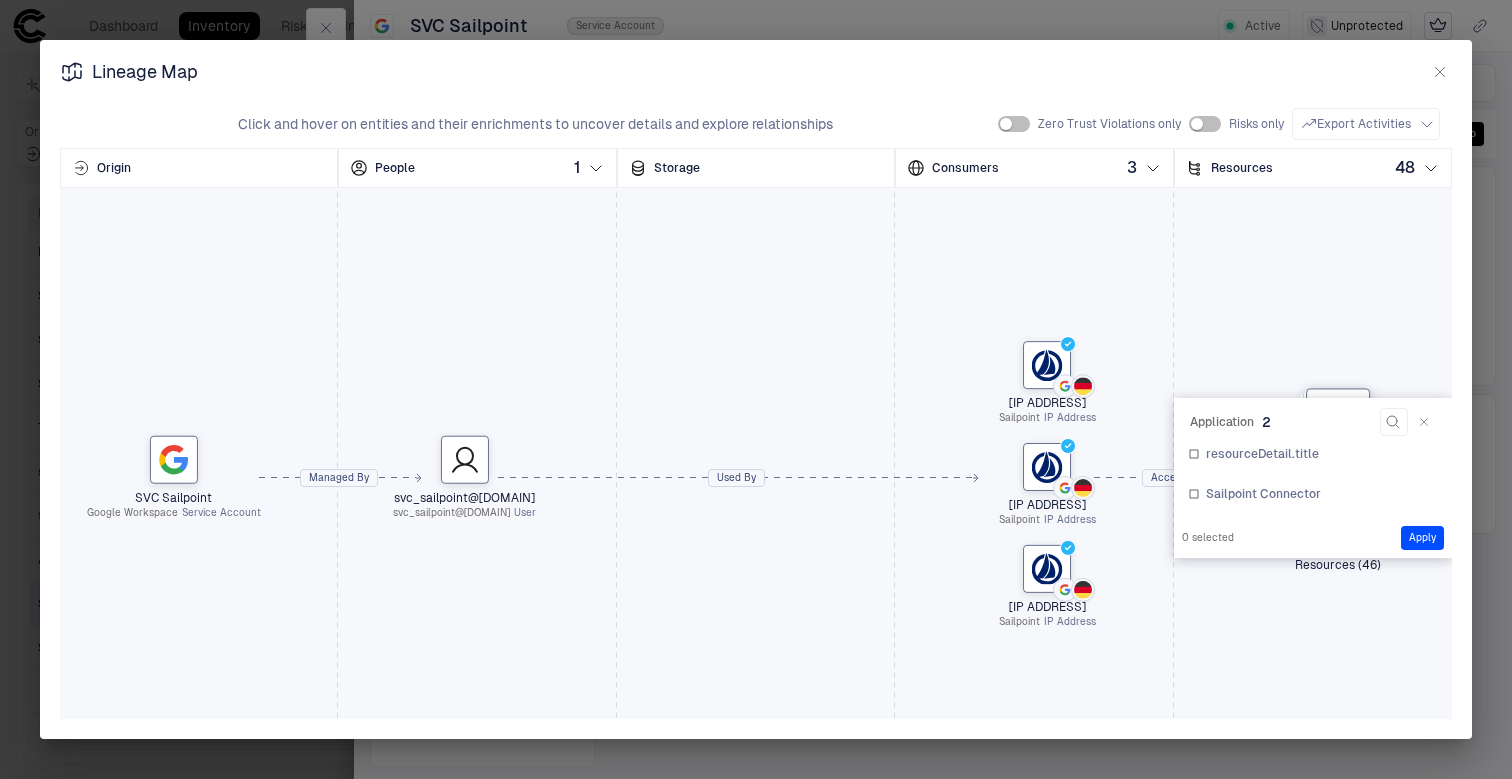 click on "SVC Sailpoint   Google Workspace Service Account svc_sailpoint@[DOMAIN]   svc_sailpoint@[DOMAIN] User [IP ADDRESS]   Sailpoint IP Address [IP ADDRESS]   Sailpoint IP Address [IP ADDRESS]   Sailpoint IP Address Application (2) Resources (46)" at bounding box center (756, 478) 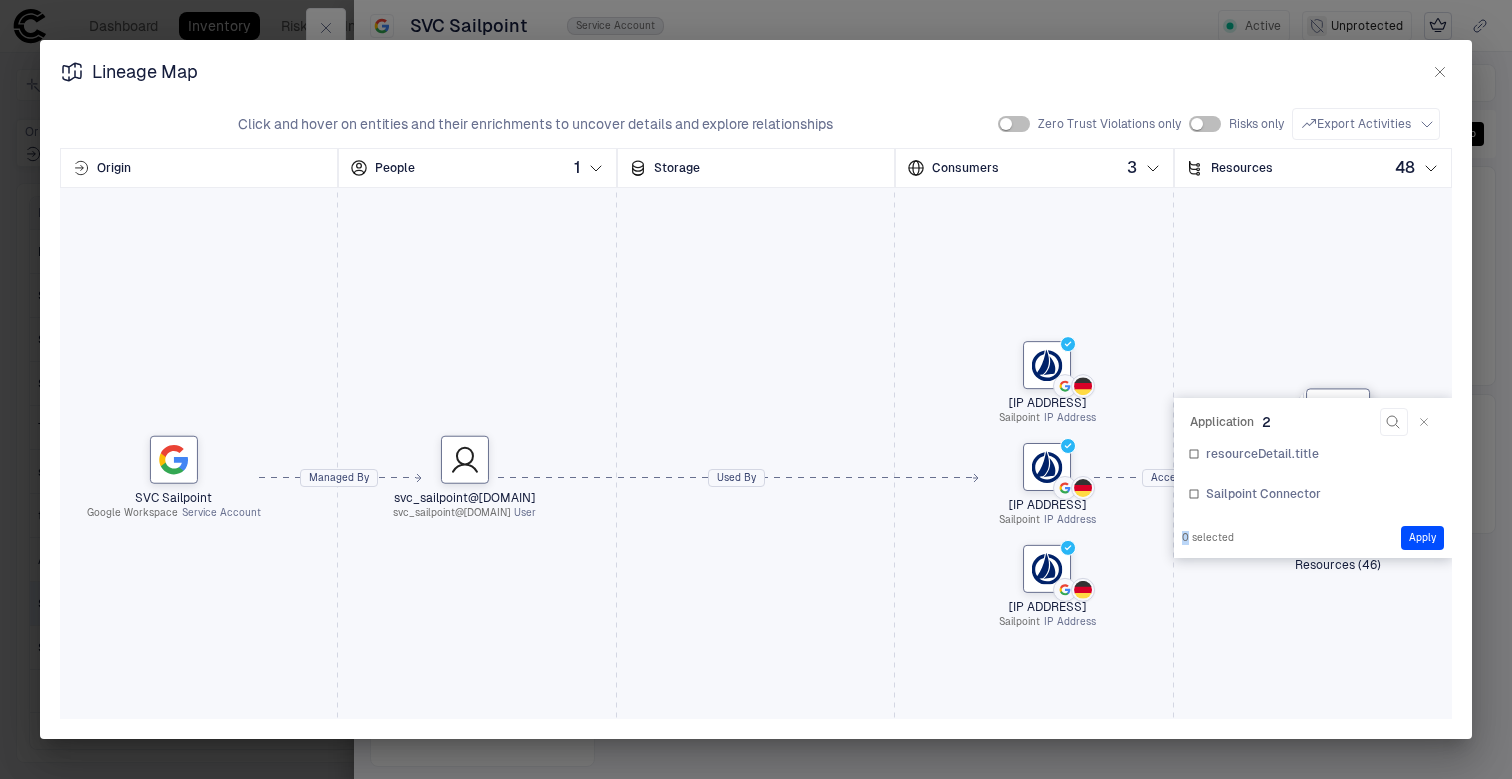 click on "Application 2" at bounding box center [1313, 422] 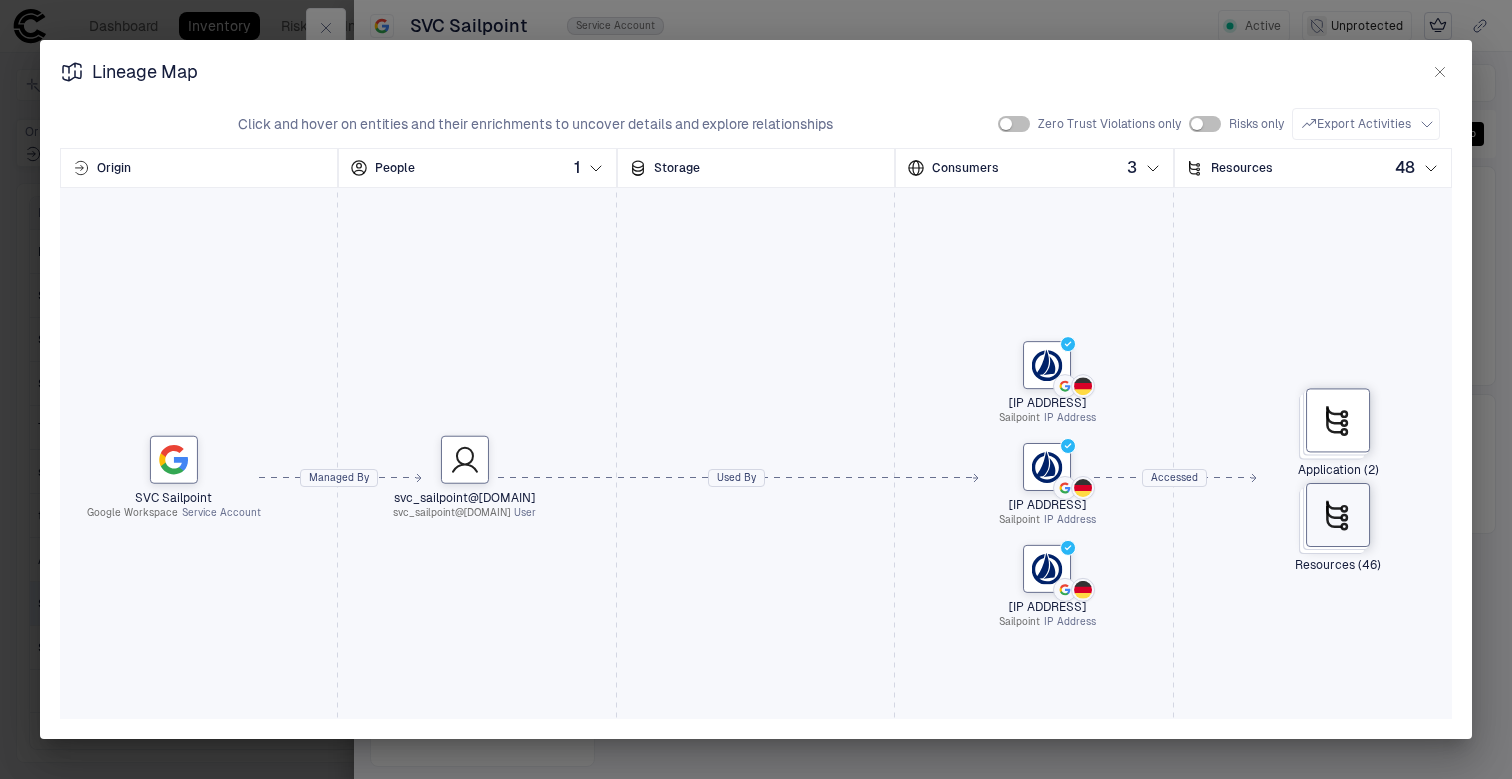 click at bounding box center [1338, 515] 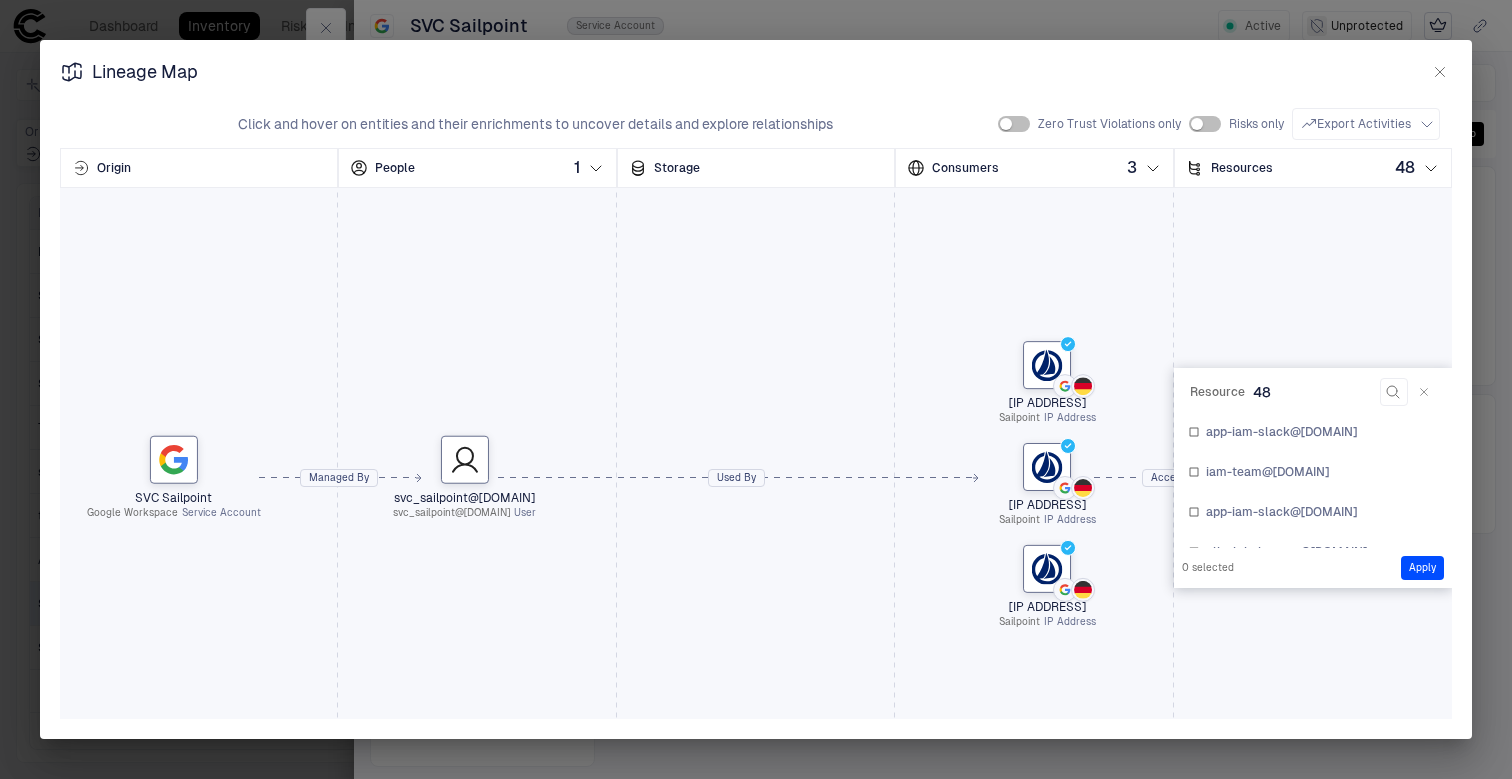 scroll, scrollTop: 700, scrollLeft: 0, axis: vertical 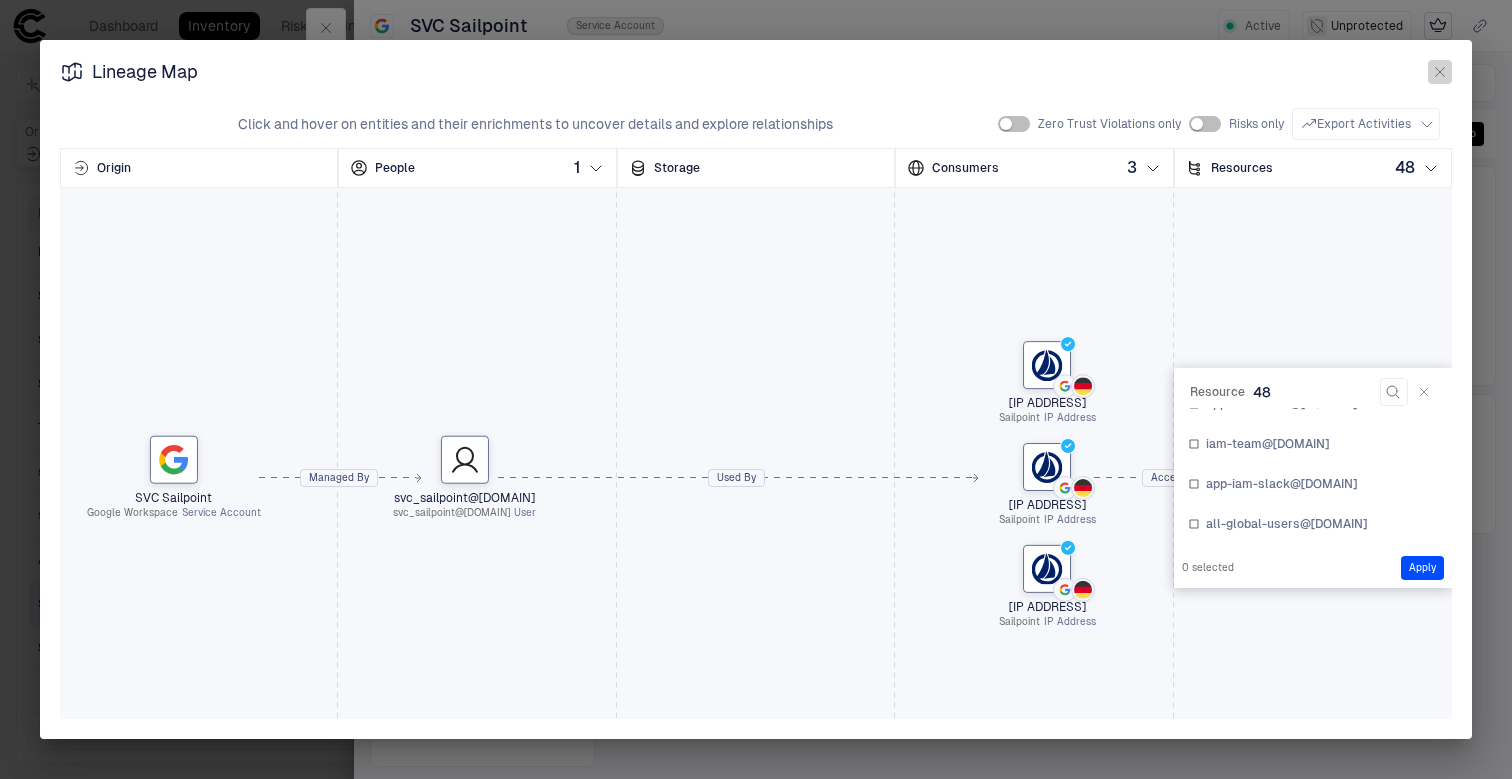 click 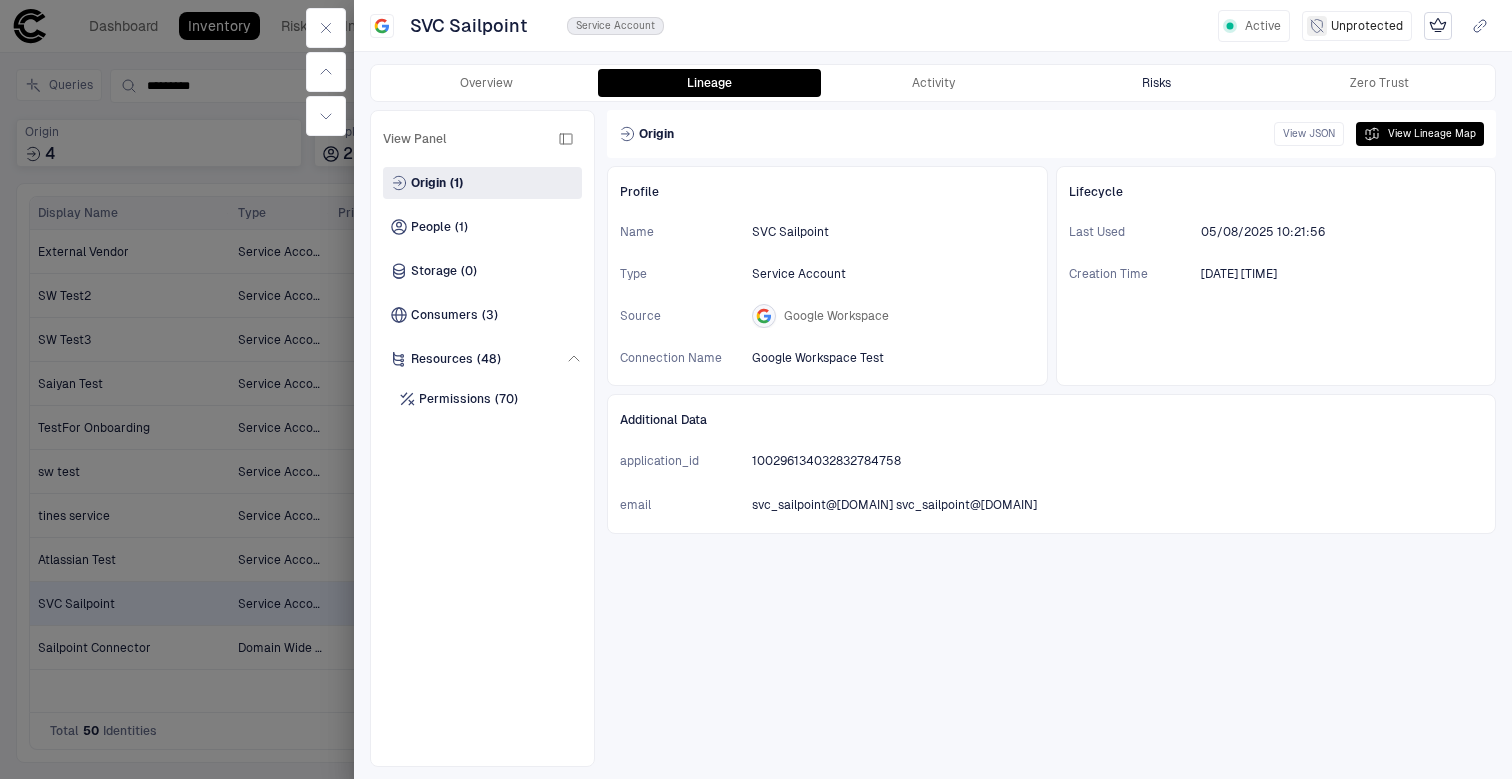 click on "Risks" at bounding box center (1156, 83) 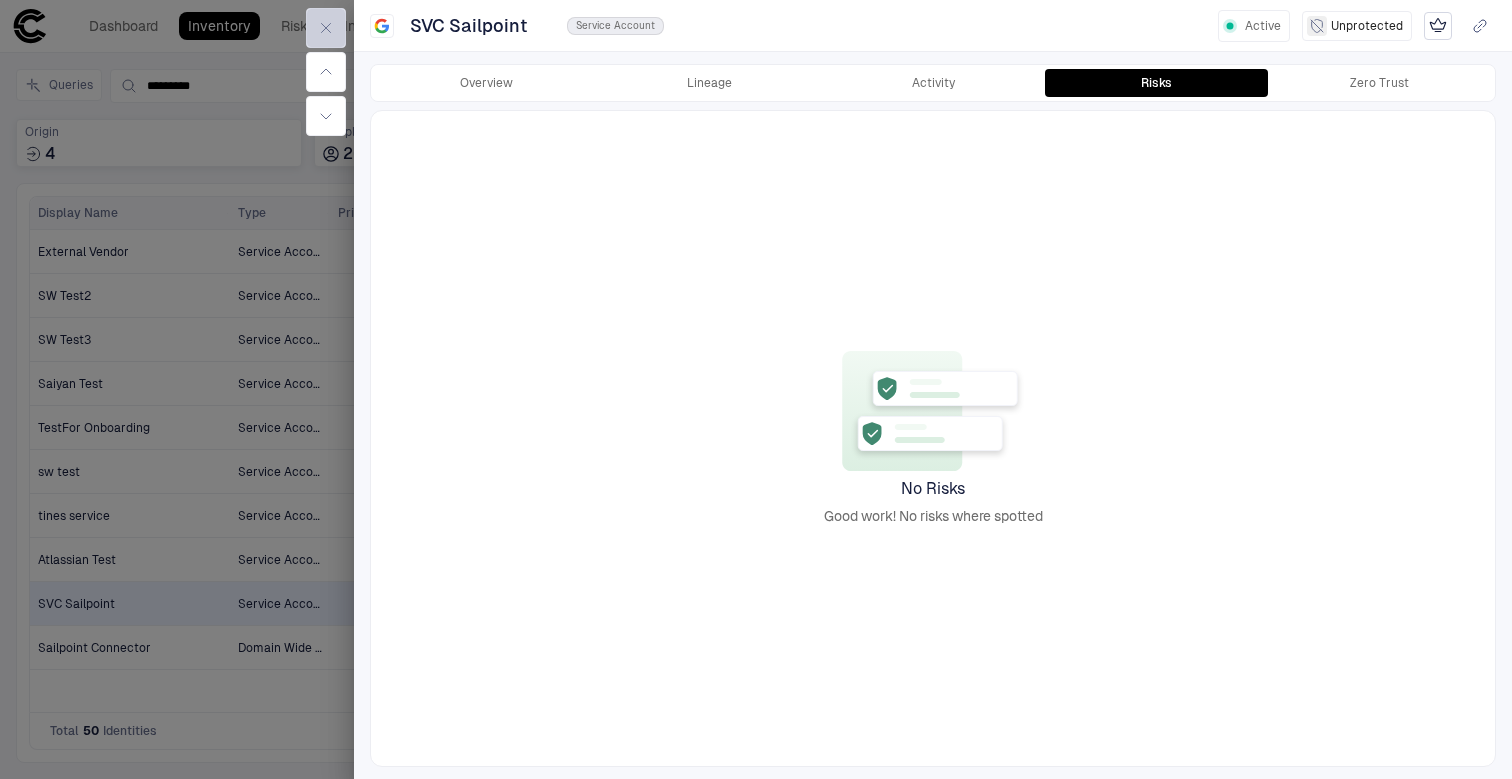 click at bounding box center [326, 28] 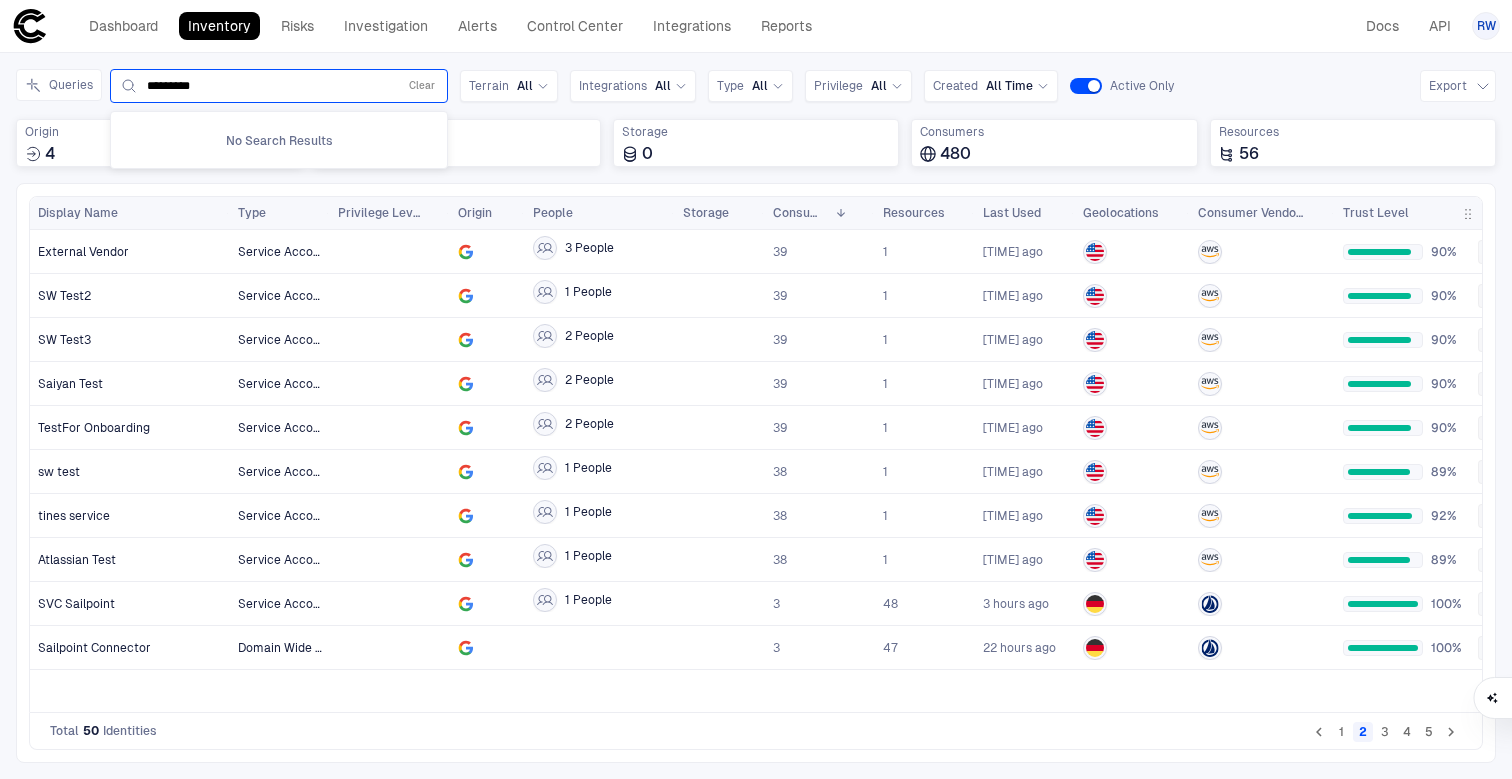 click on "*********" at bounding box center (268, 86) 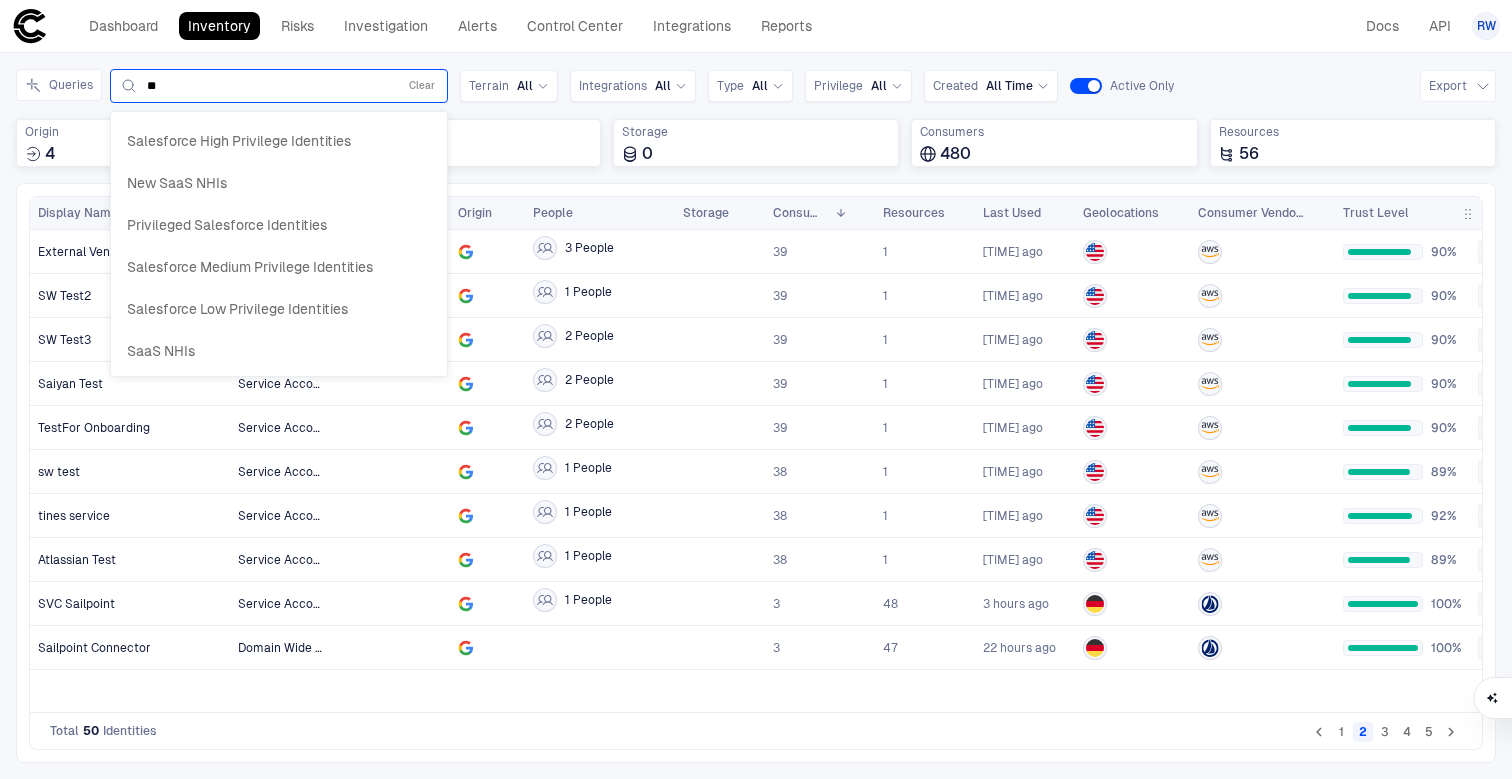 type on "*" 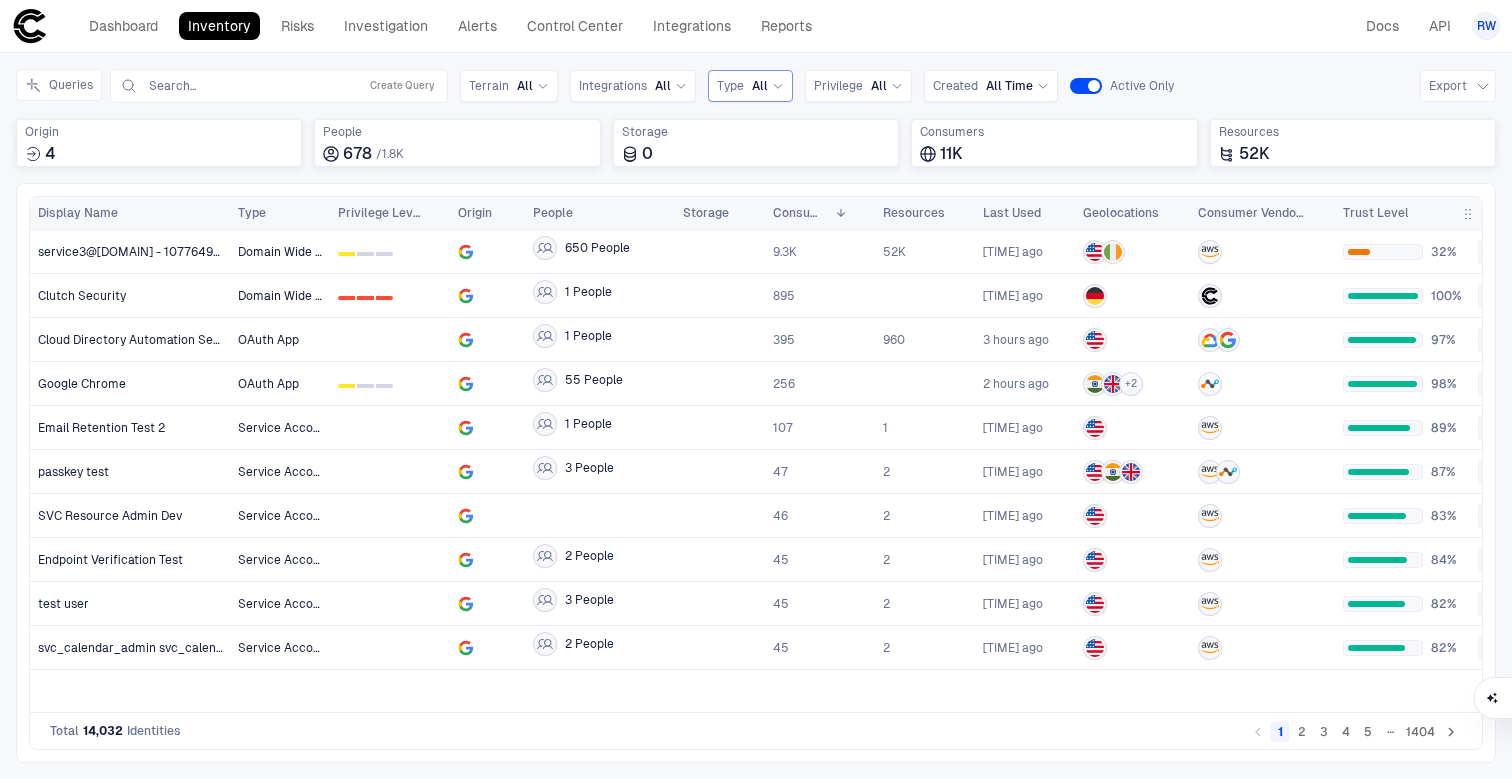 type 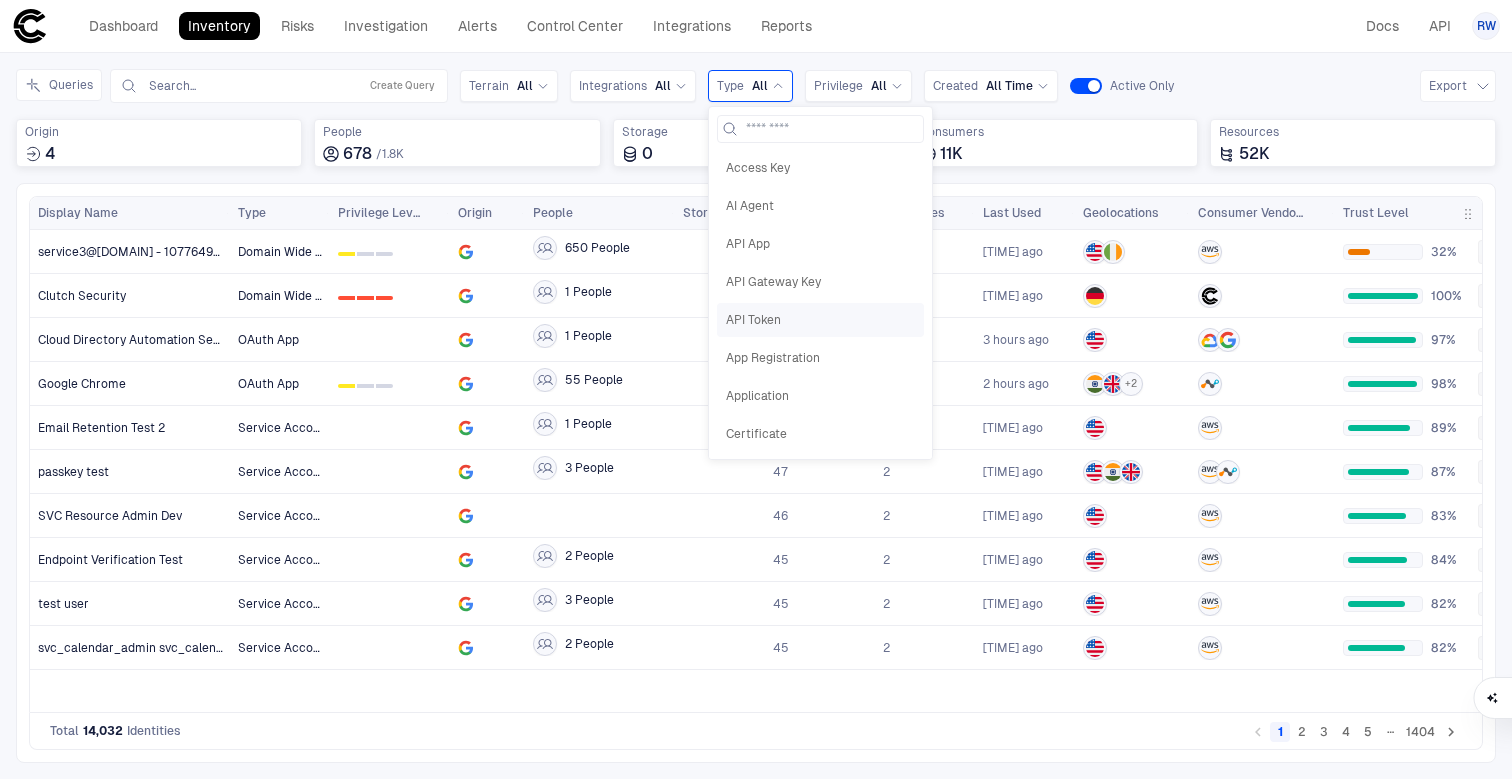 click on "API Token" at bounding box center [820, 320] 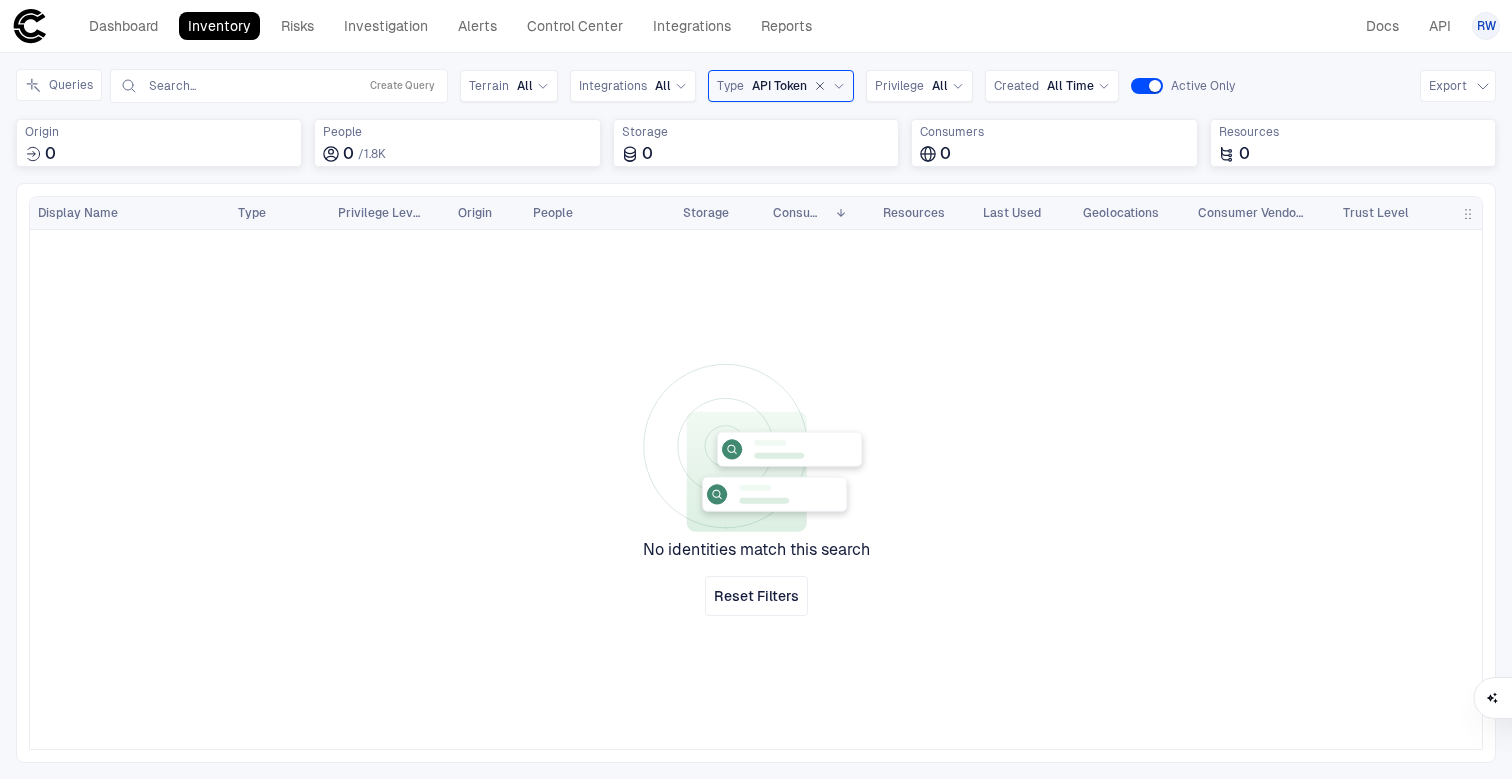 click 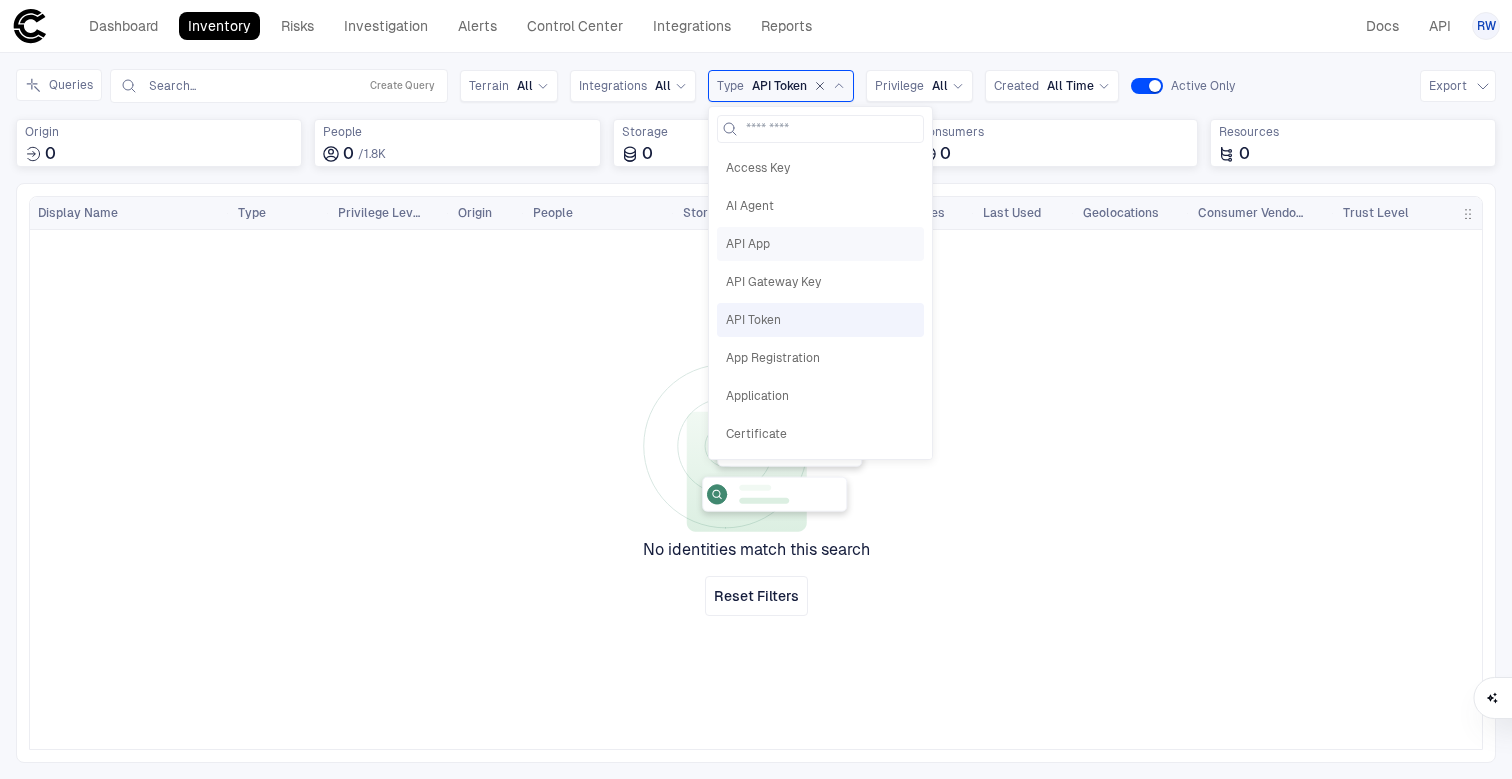click on "API App" at bounding box center (820, 244) 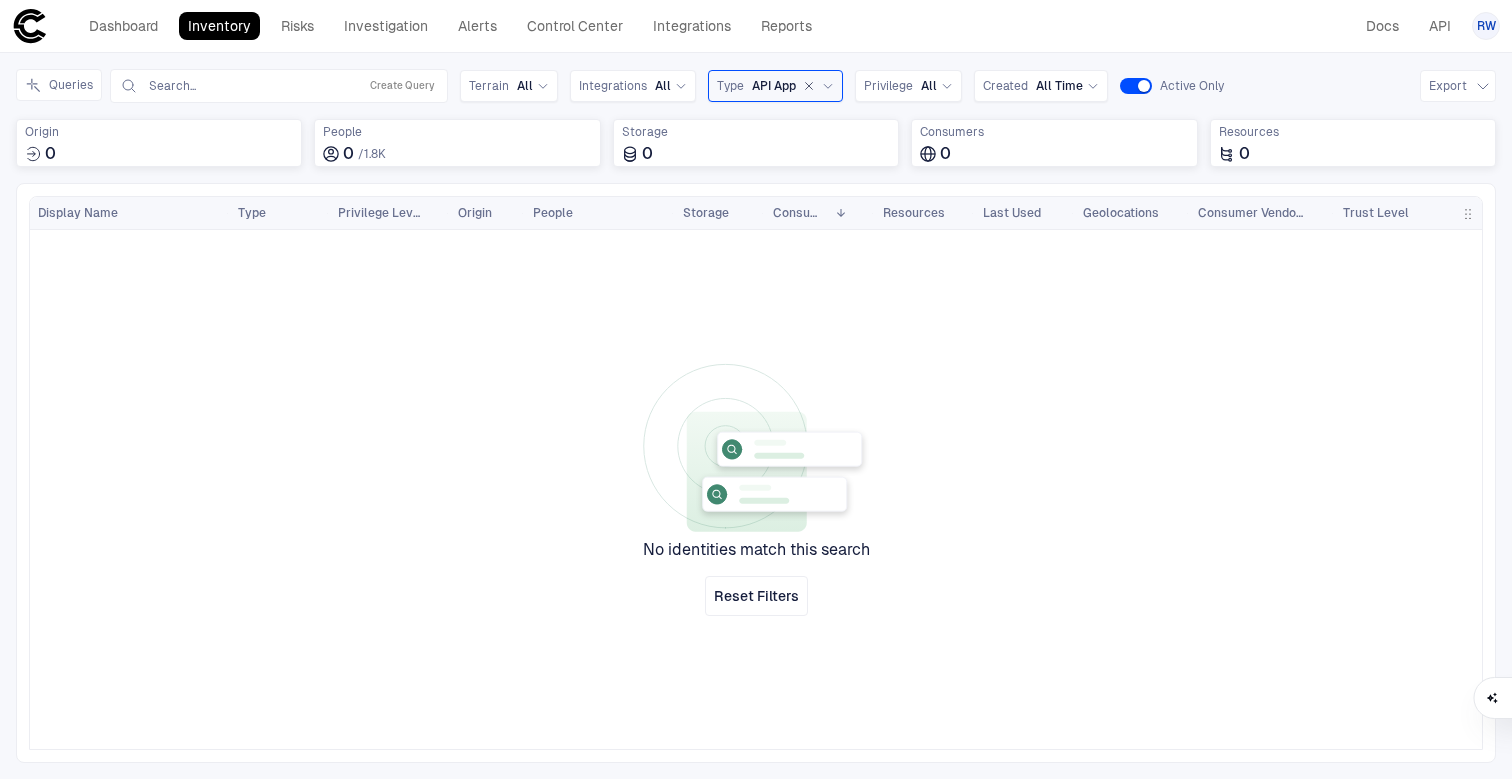 click on "Type API App" at bounding box center [775, 86] 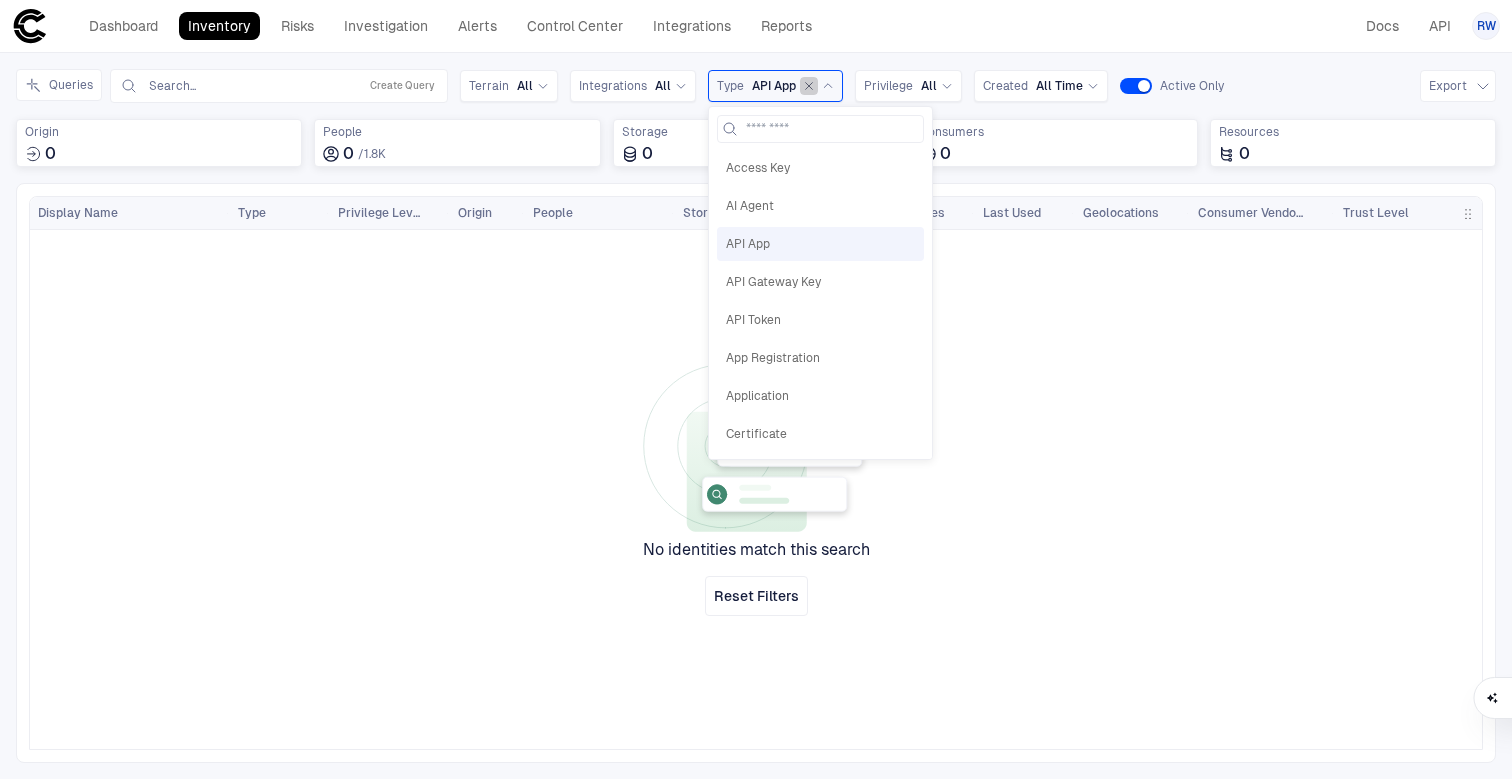 click 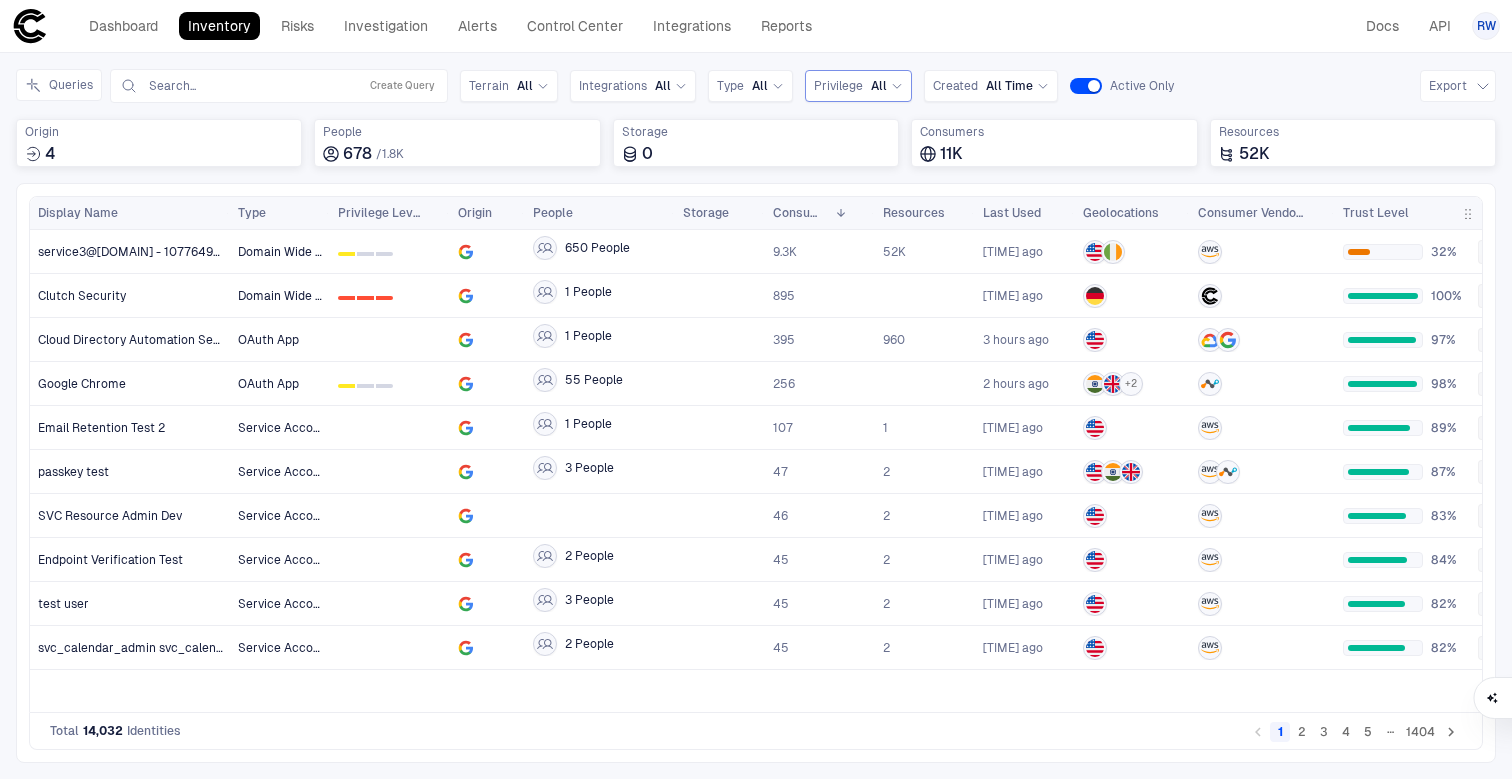 click on "Privilege" at bounding box center (838, 86) 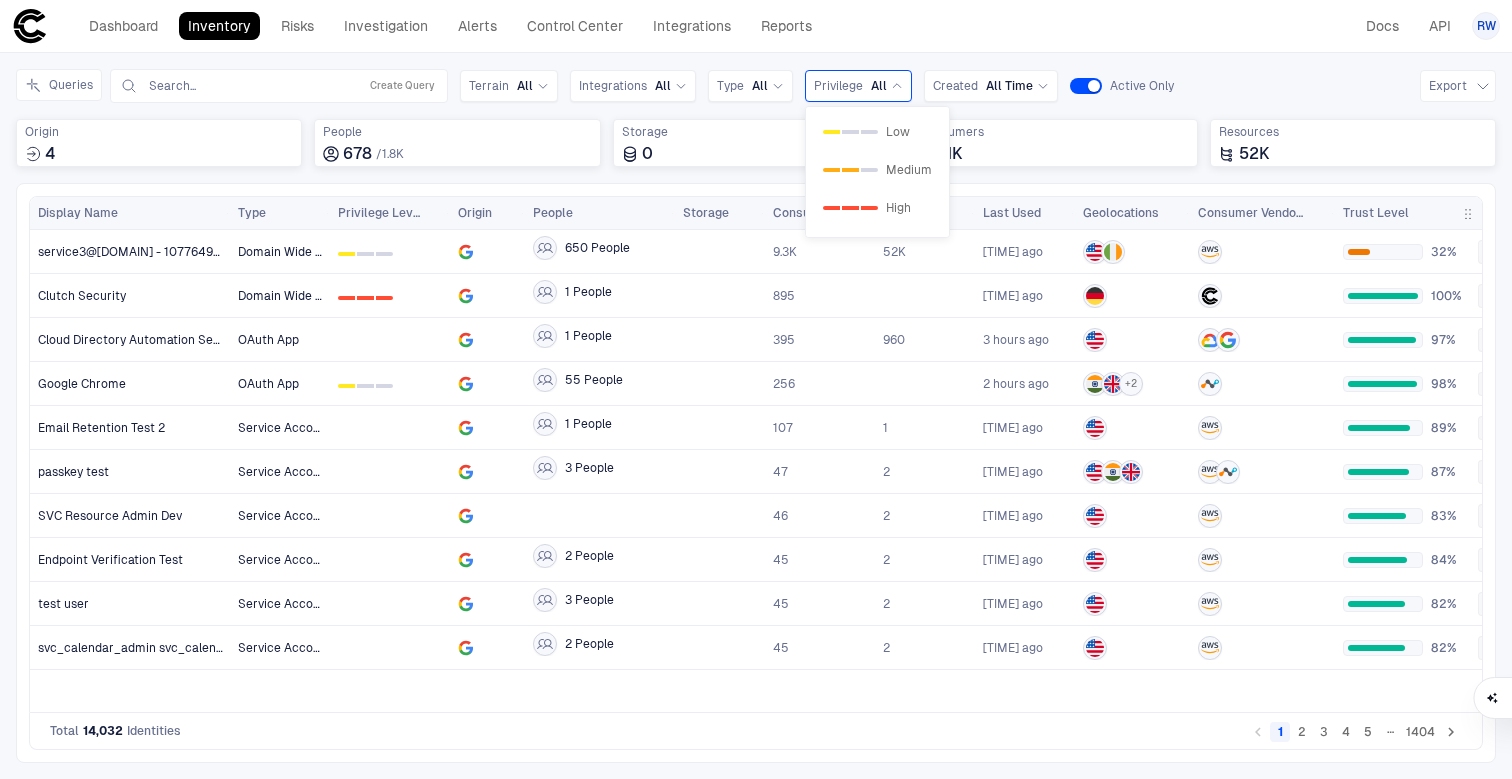 click on "Dashboard Inventory Risks Investigation Alerts Control Center Integrations Reports Docs API RW" at bounding box center [756, 26] 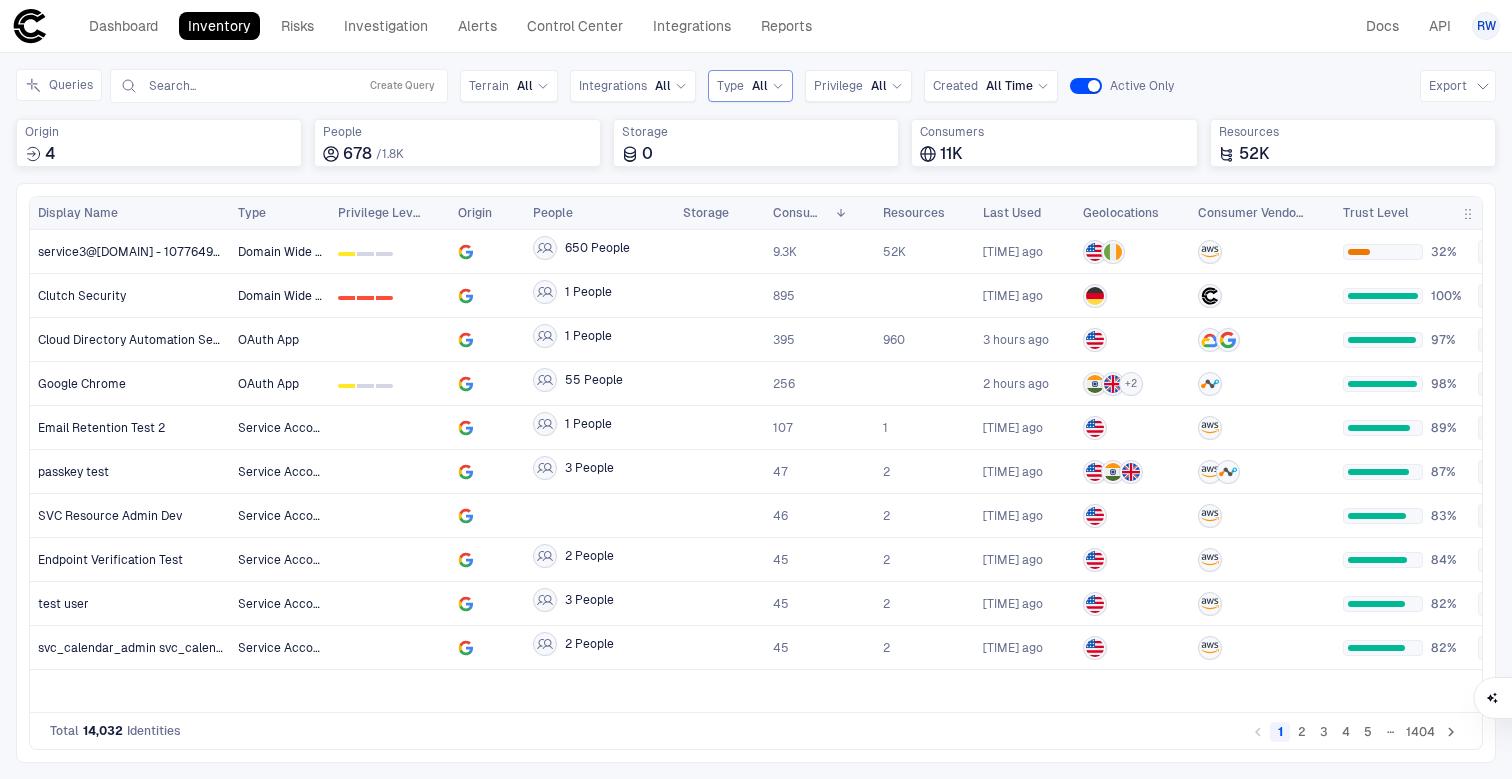 click on "Type All" at bounding box center [750, 86] 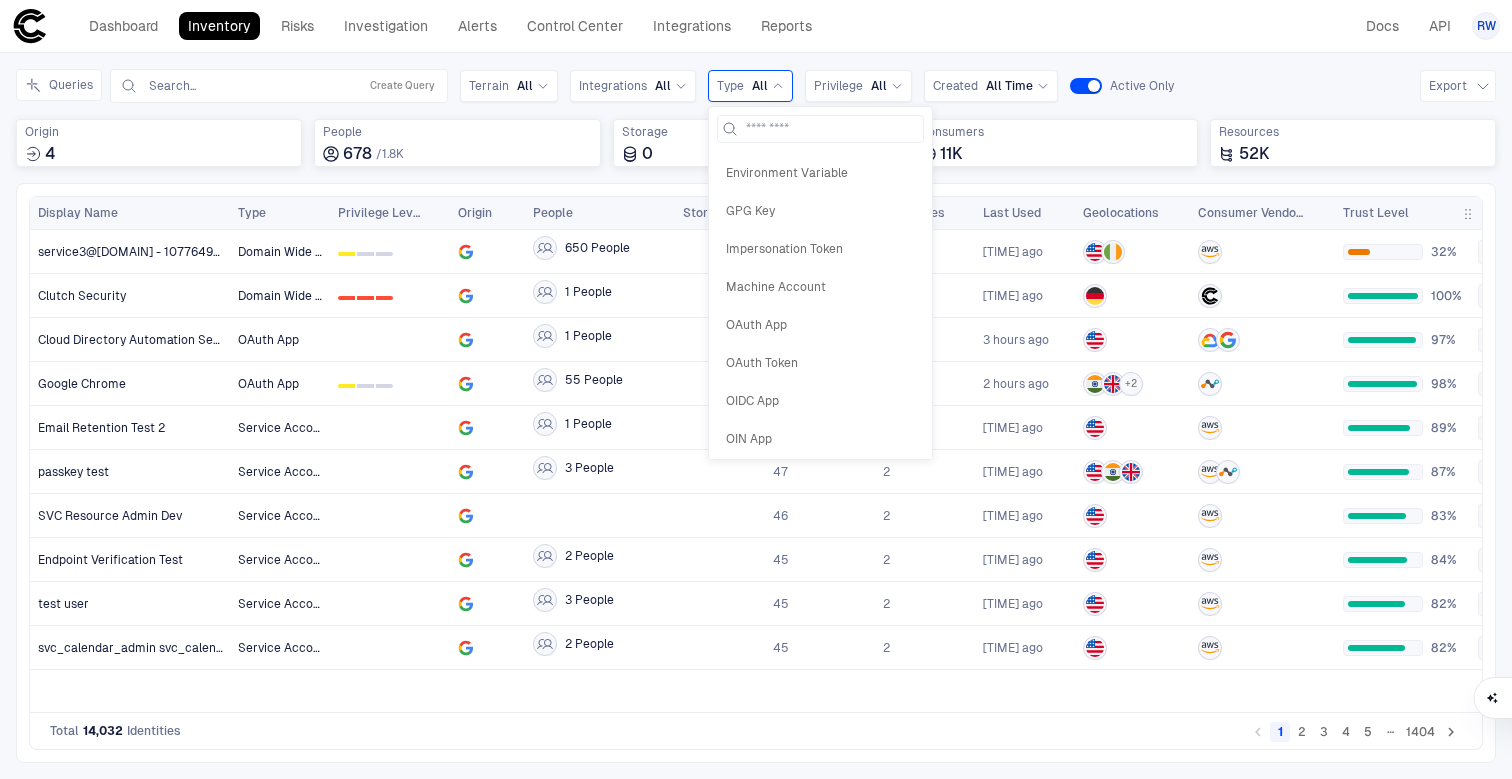 scroll, scrollTop: 486, scrollLeft: 0, axis: vertical 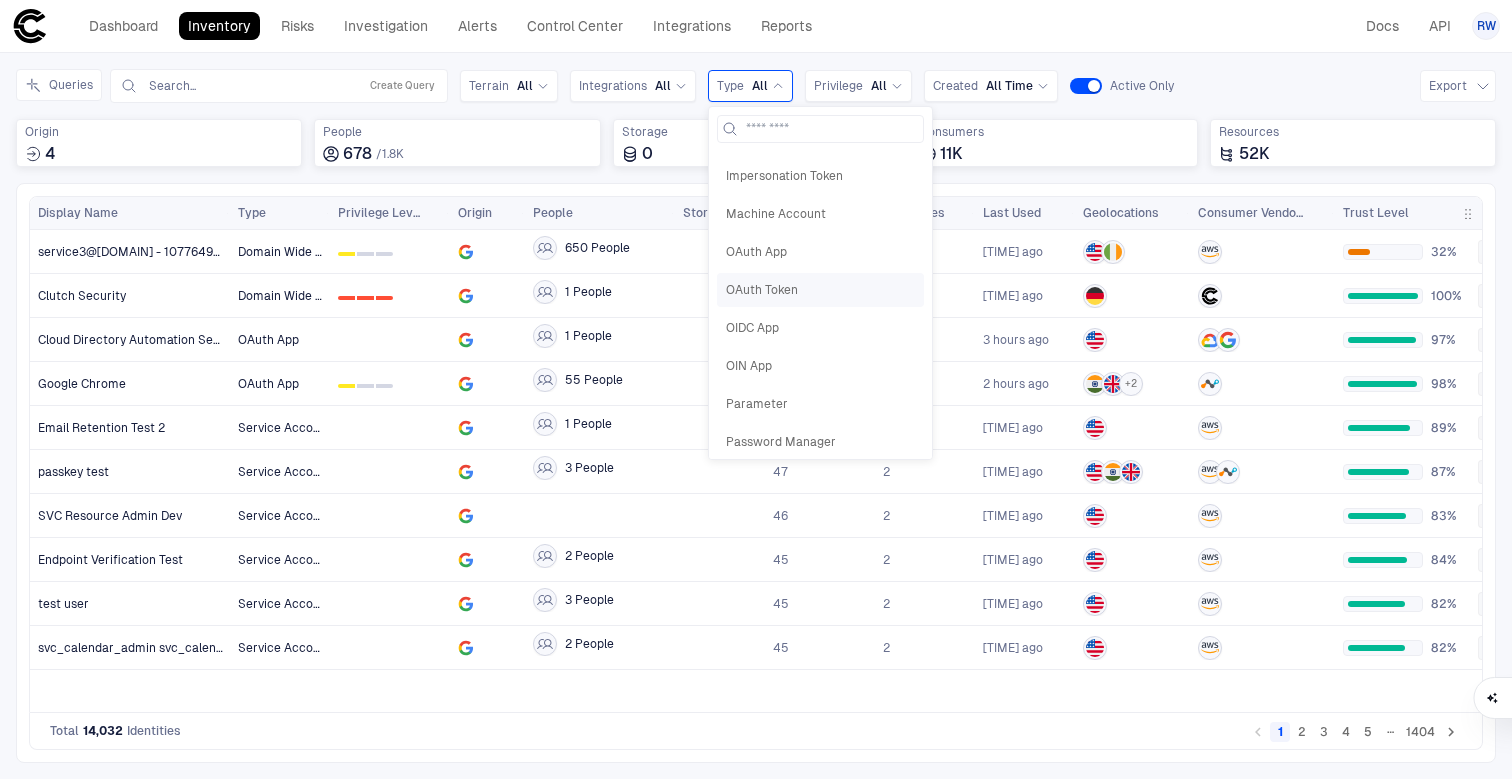 click on "OAuth Token" at bounding box center (820, 290) 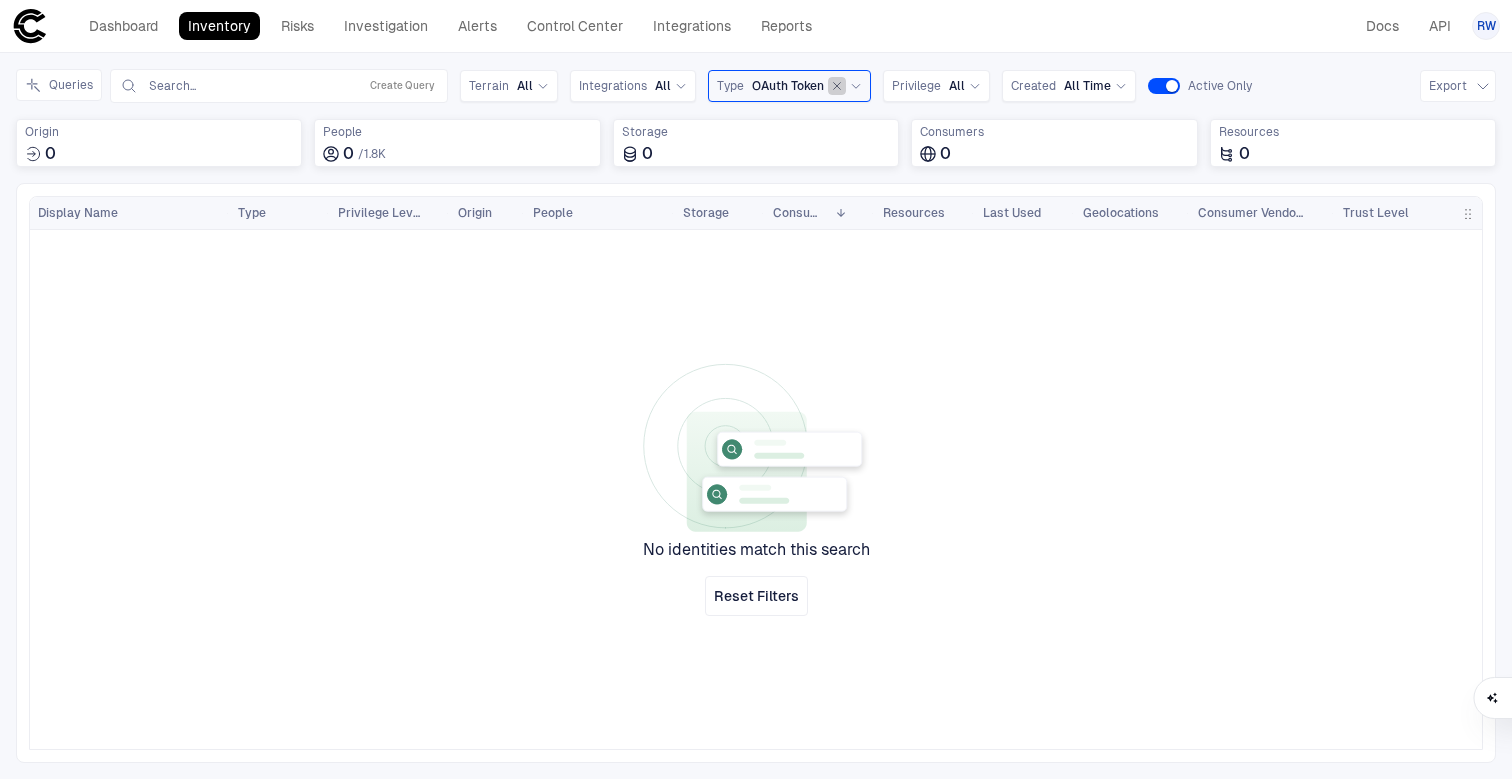 click 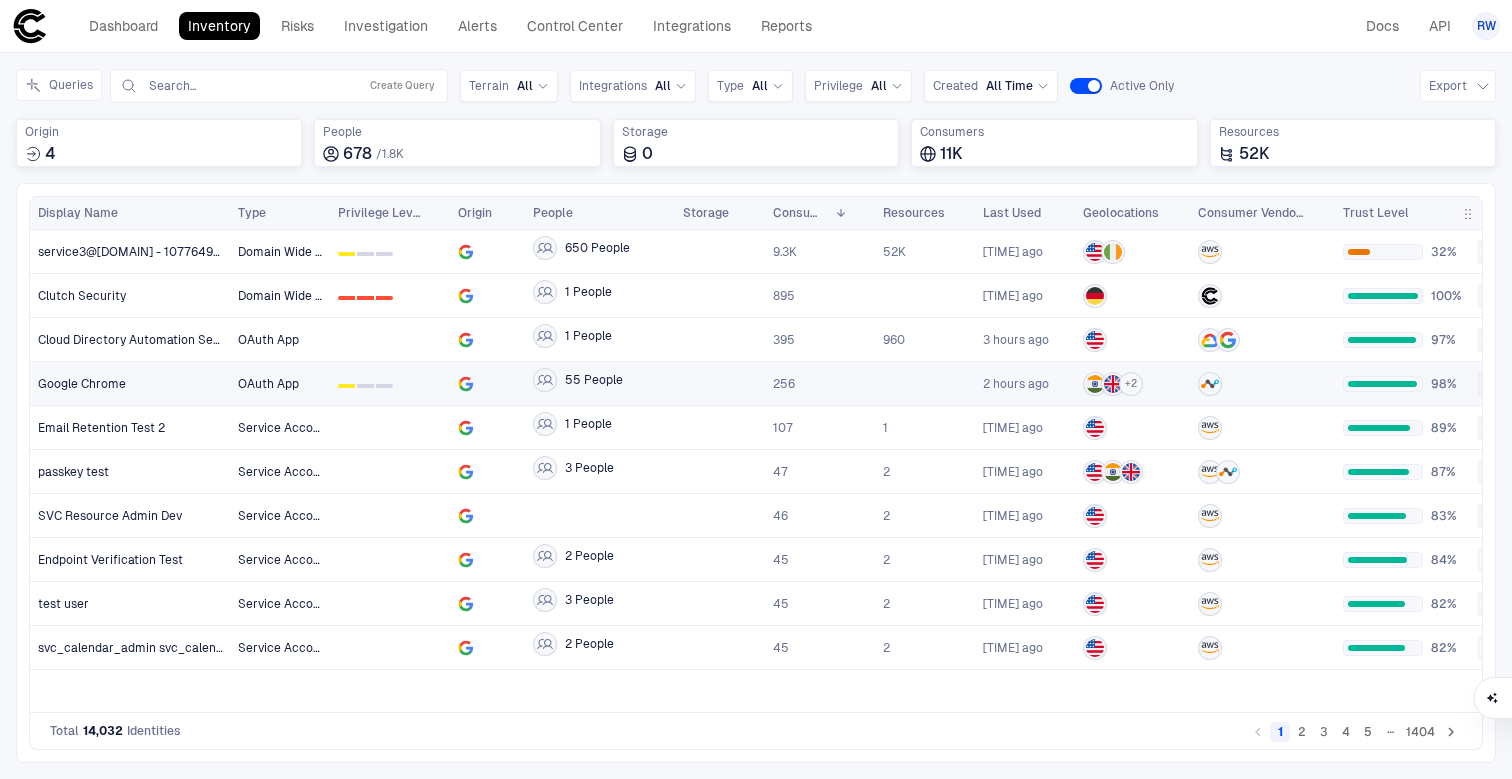 click on "Google Chrome" at bounding box center [130, 384] 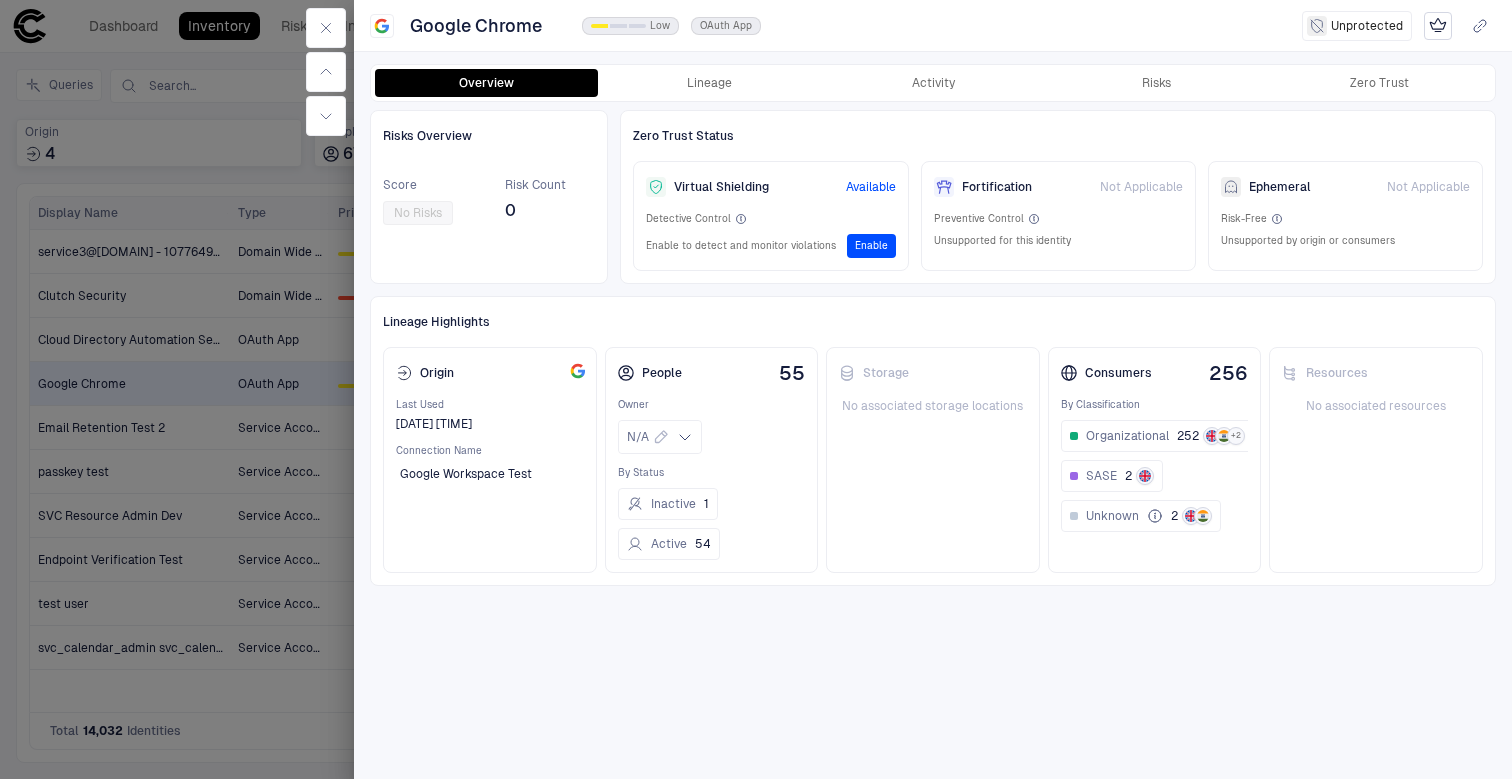 click on "Detective Control" at bounding box center (770, 219) 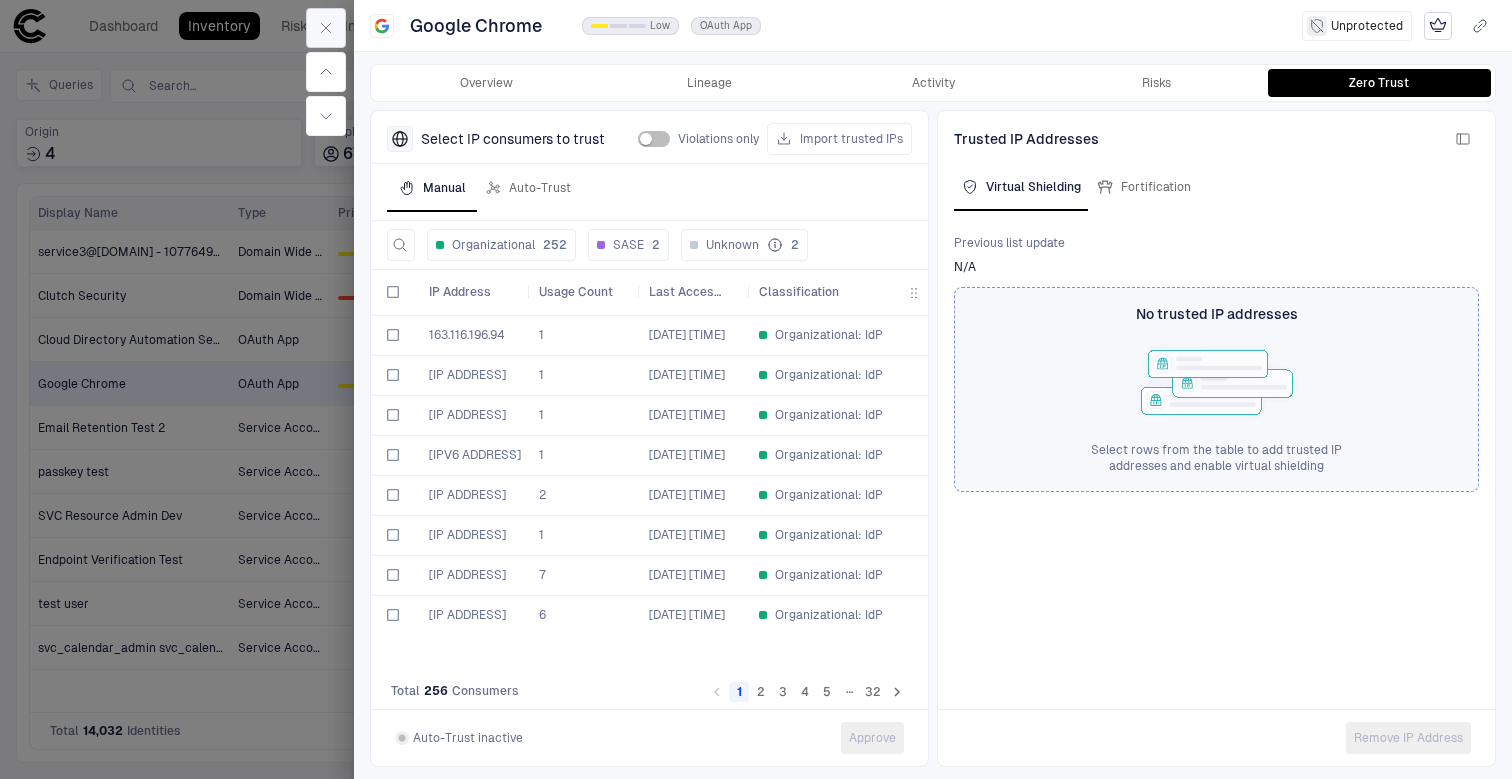 click at bounding box center (326, 28) 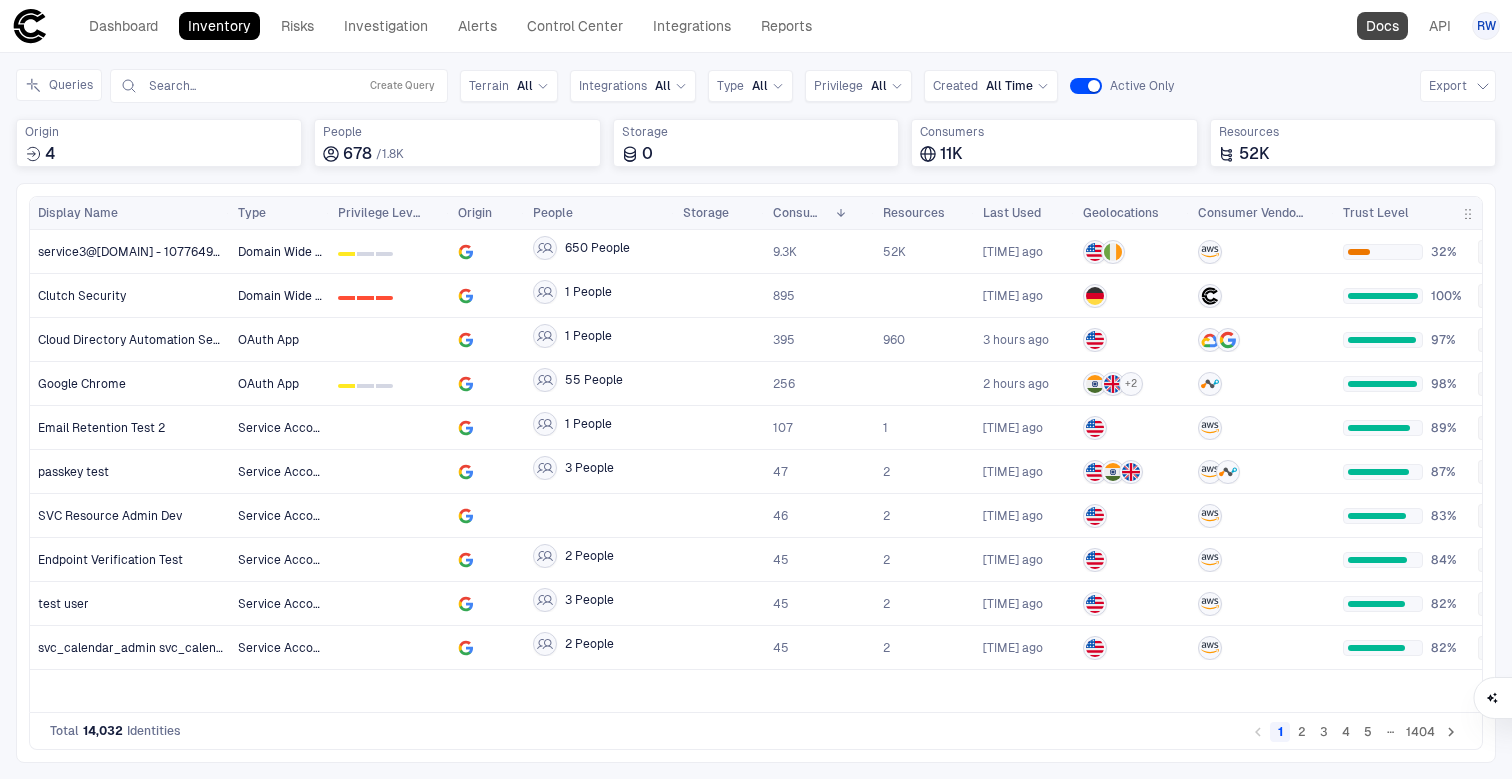 click on "Docs" at bounding box center [1382, 26] 